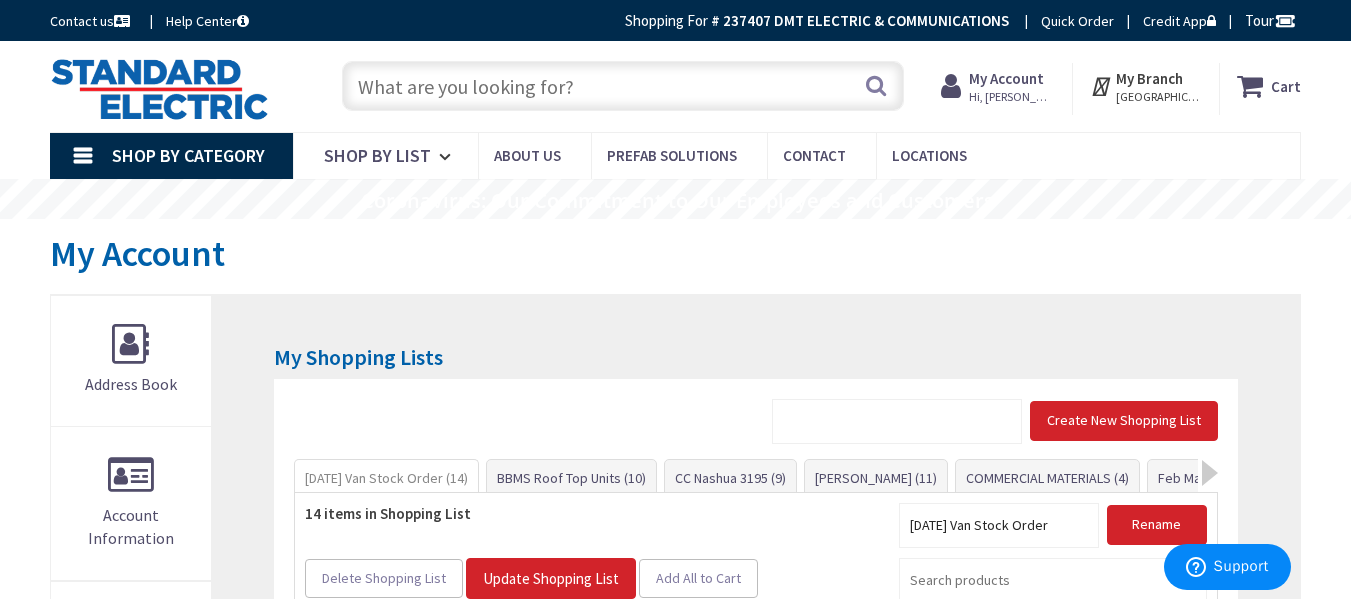 scroll, scrollTop: 0, scrollLeft: 0, axis: both 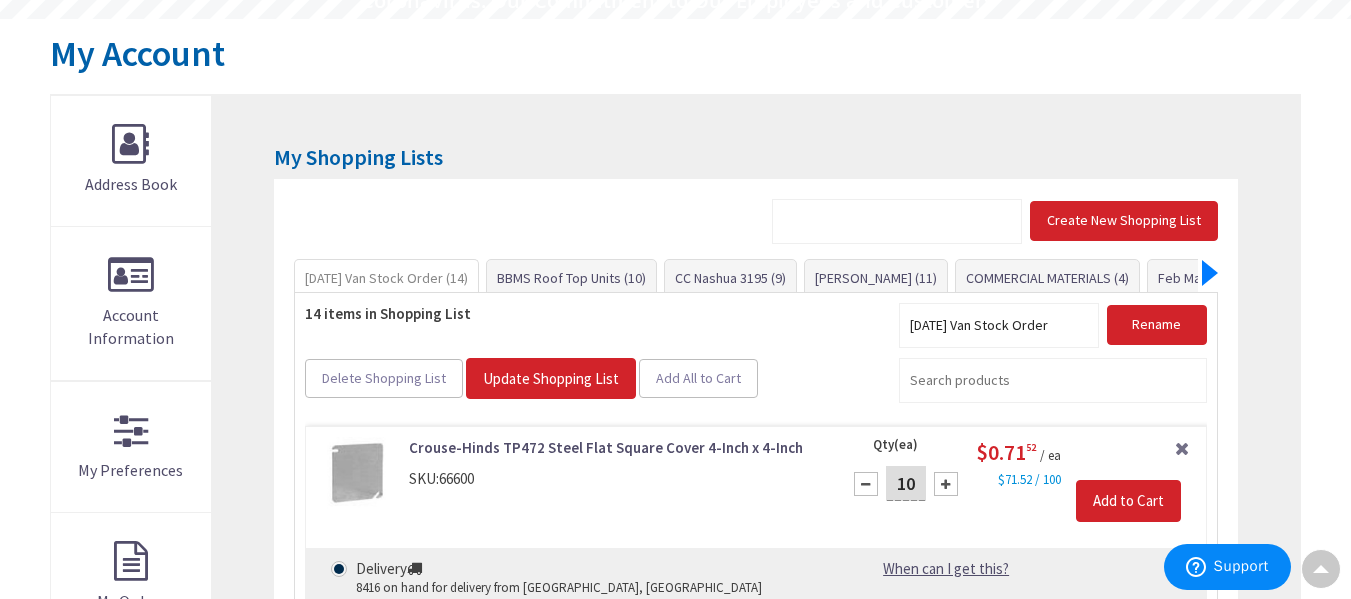 click at bounding box center [1210, 273] 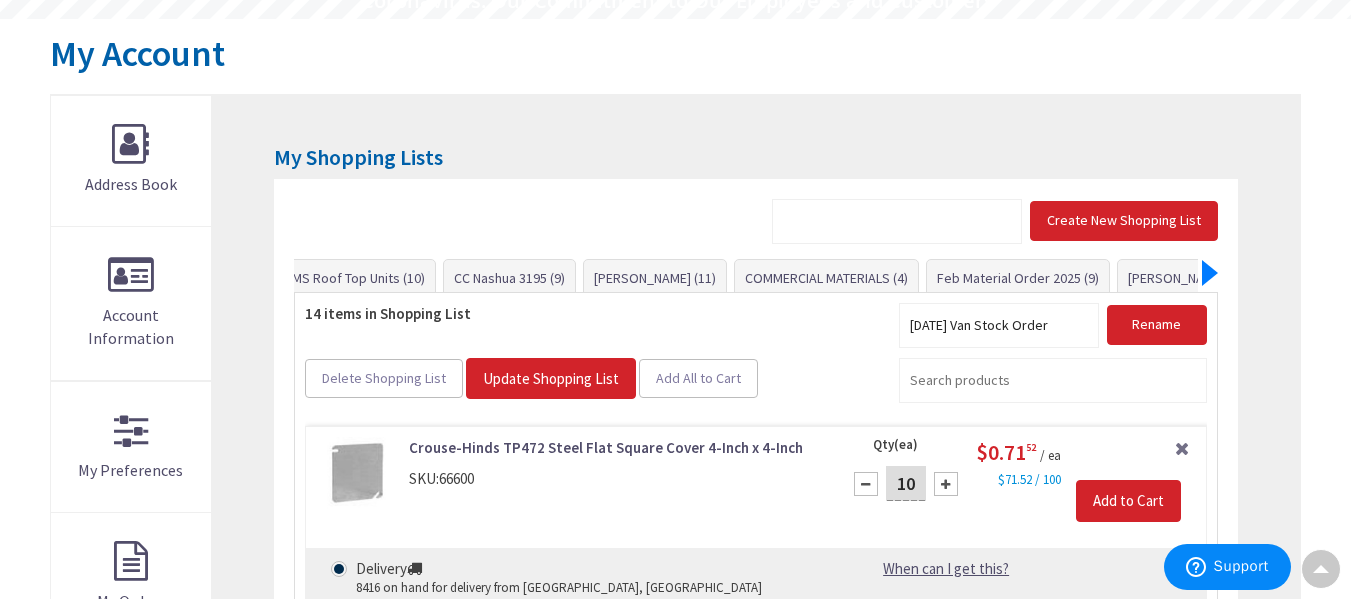click at bounding box center (1210, 273) 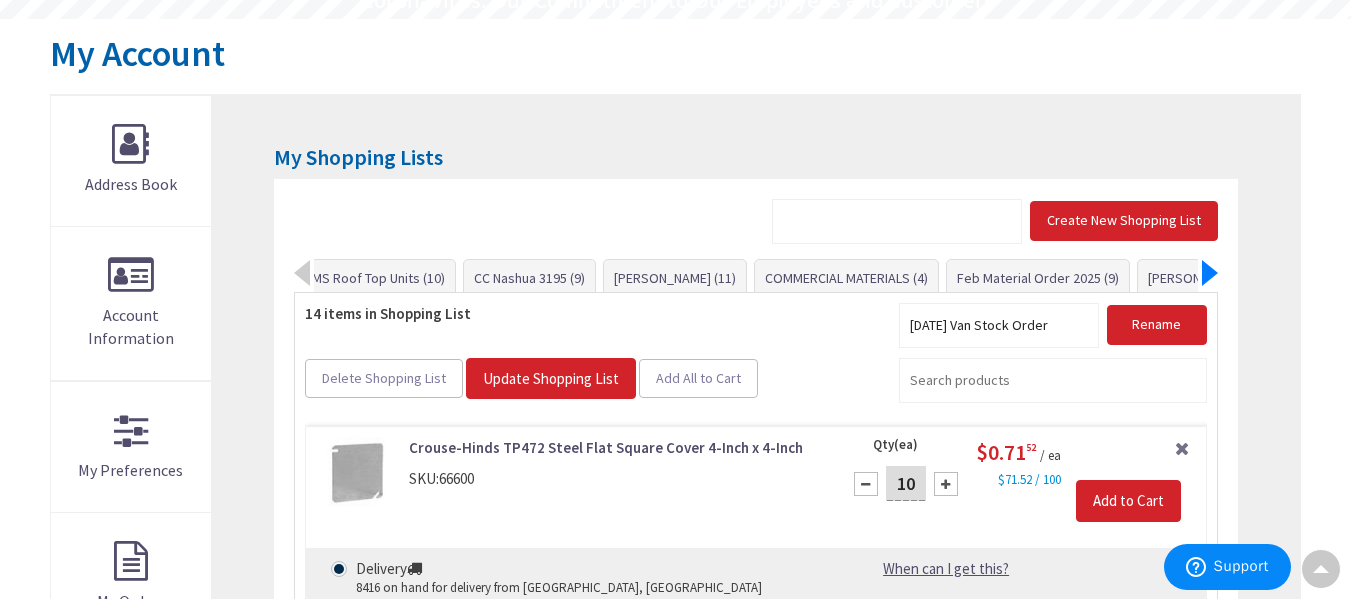 click at bounding box center [1210, 273] 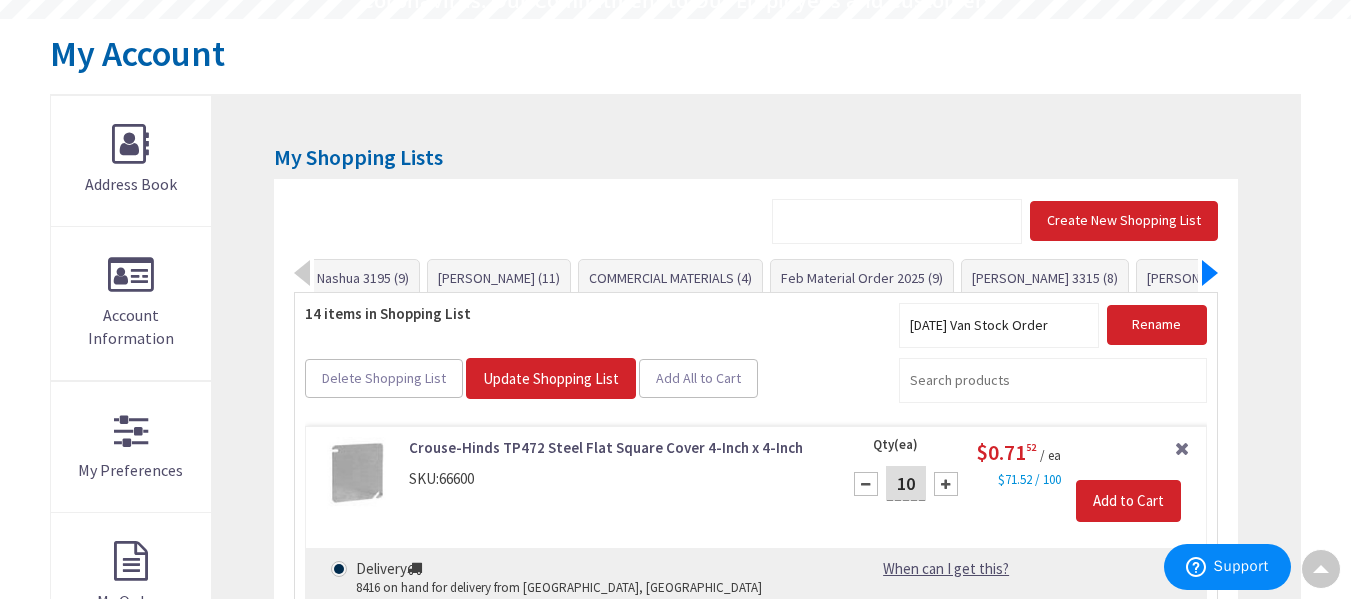 click at bounding box center (1210, 273) 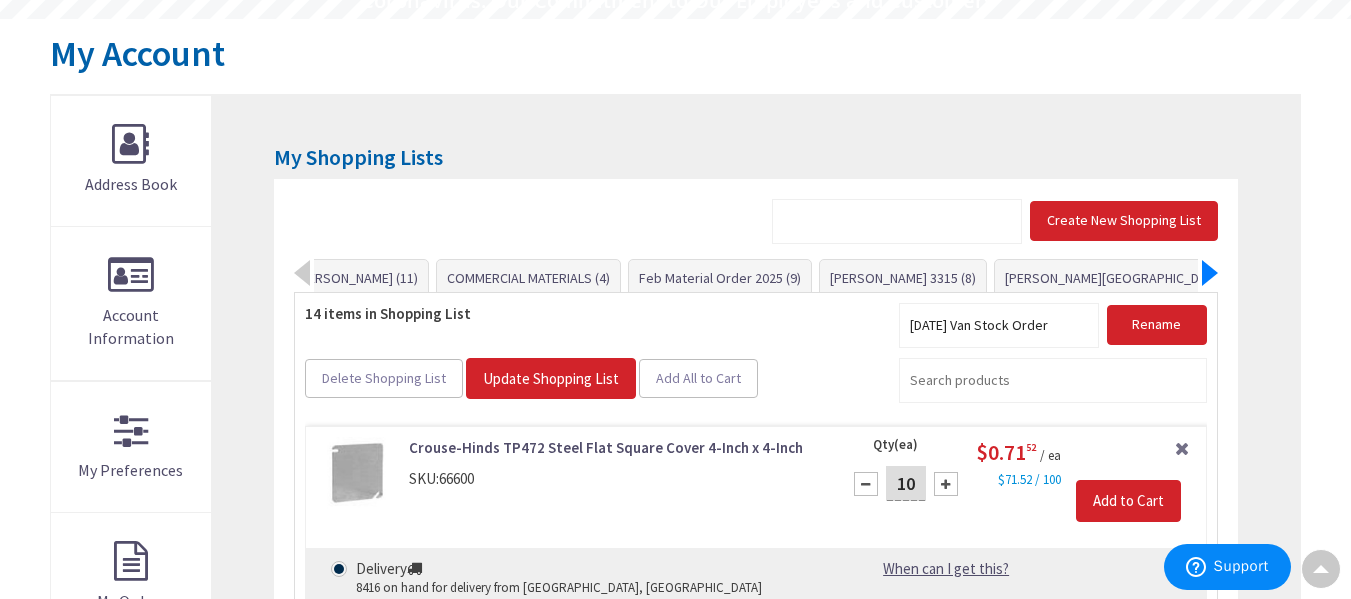 click at bounding box center [1210, 273] 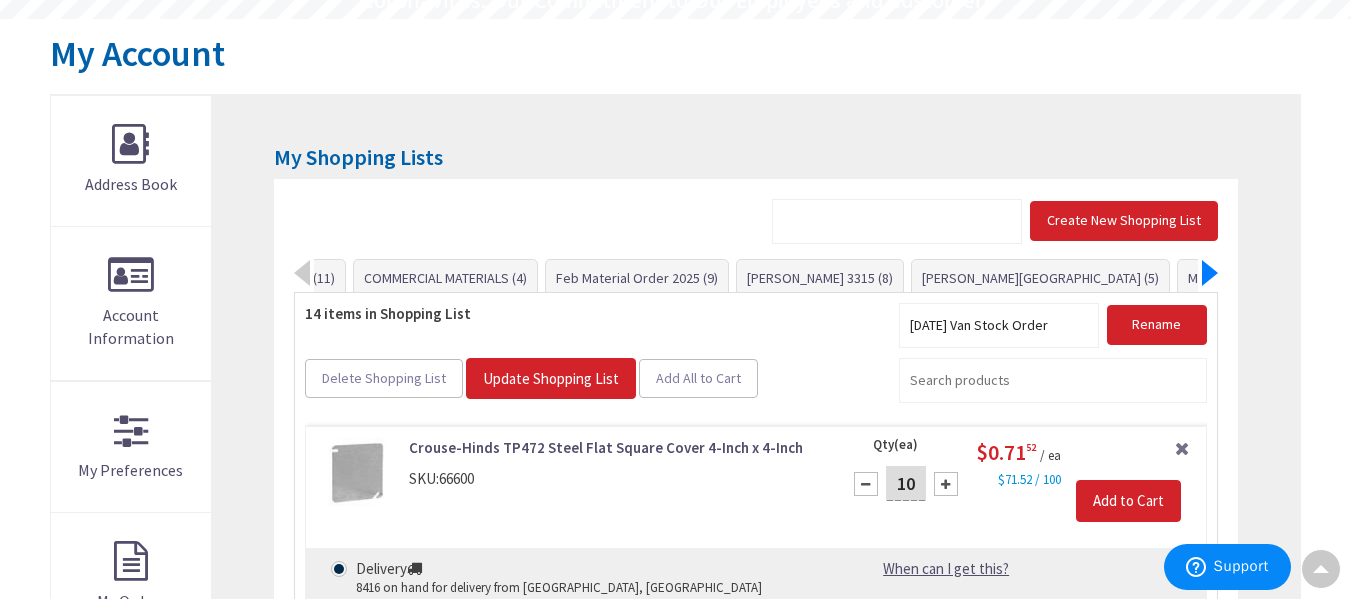 click at bounding box center (1210, 273) 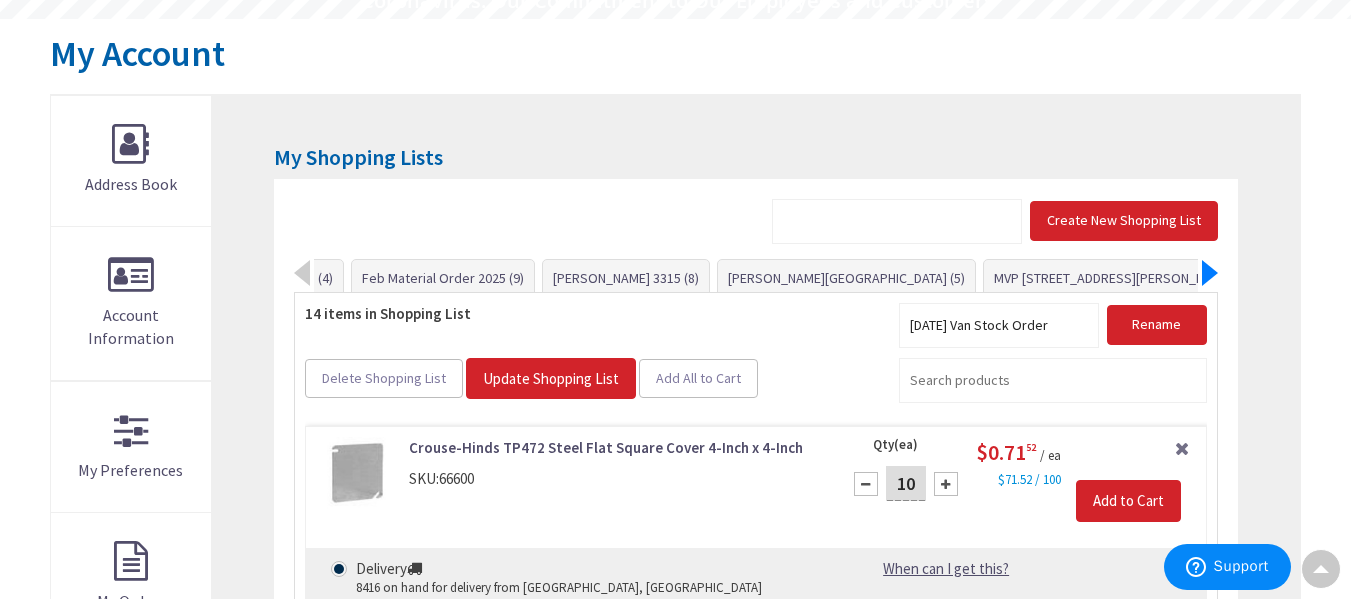 click at bounding box center [1210, 273] 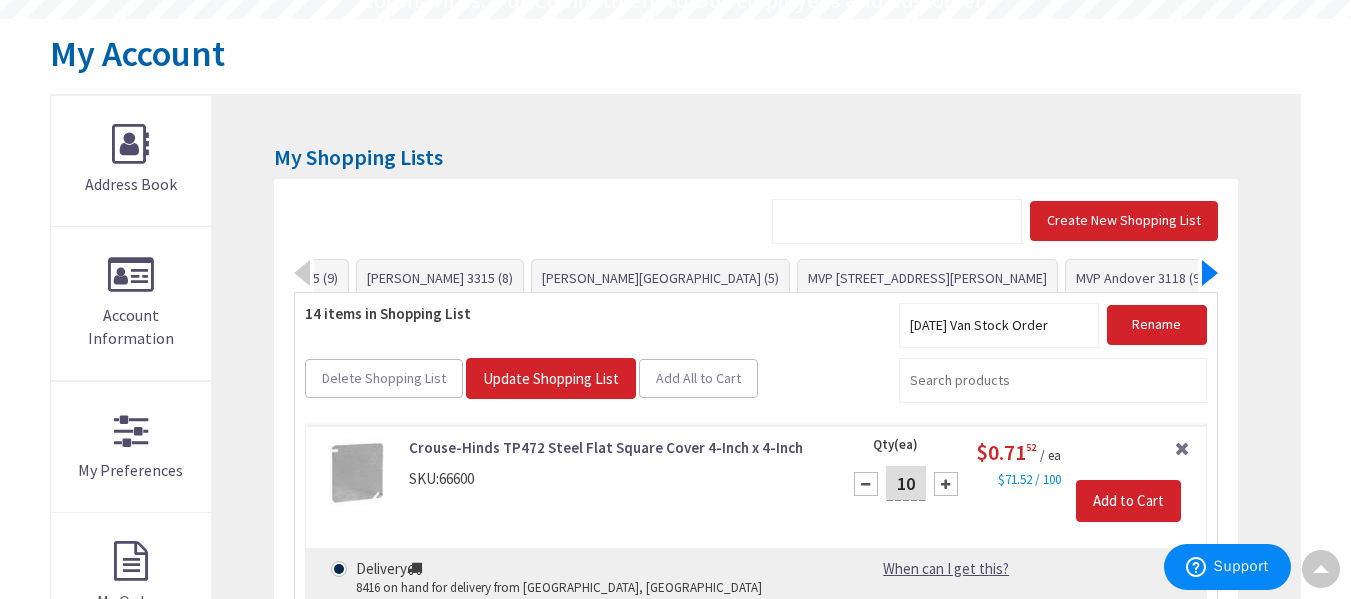 click at bounding box center [1210, 273] 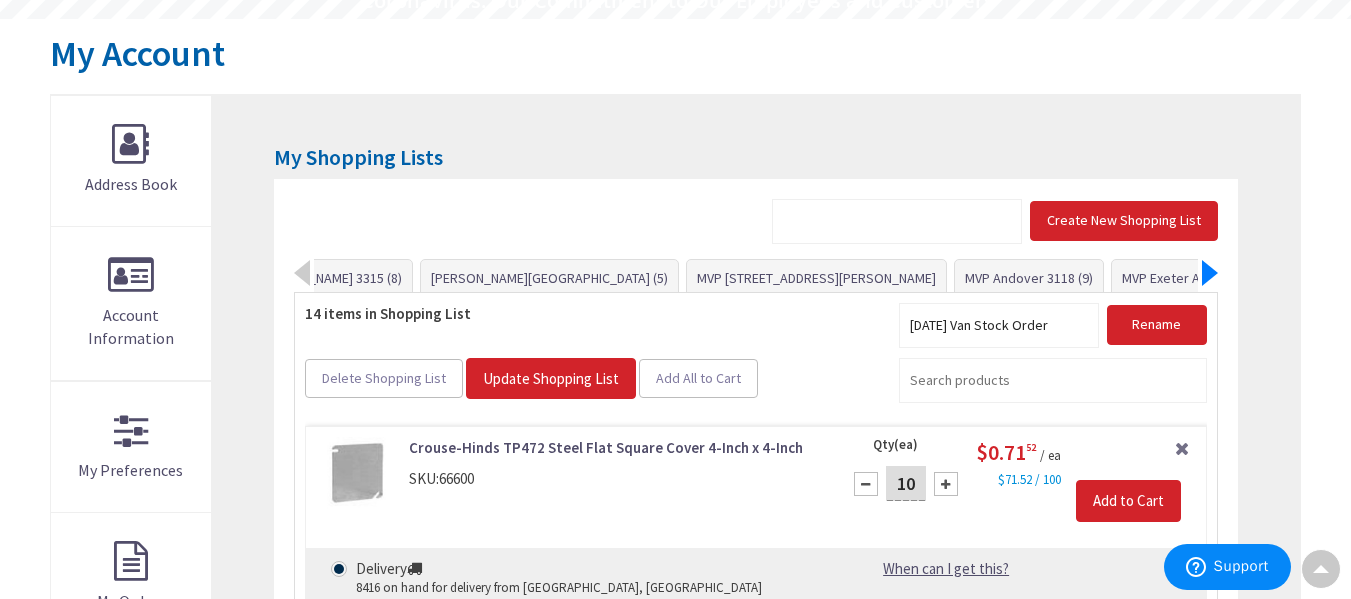 click at bounding box center [1210, 273] 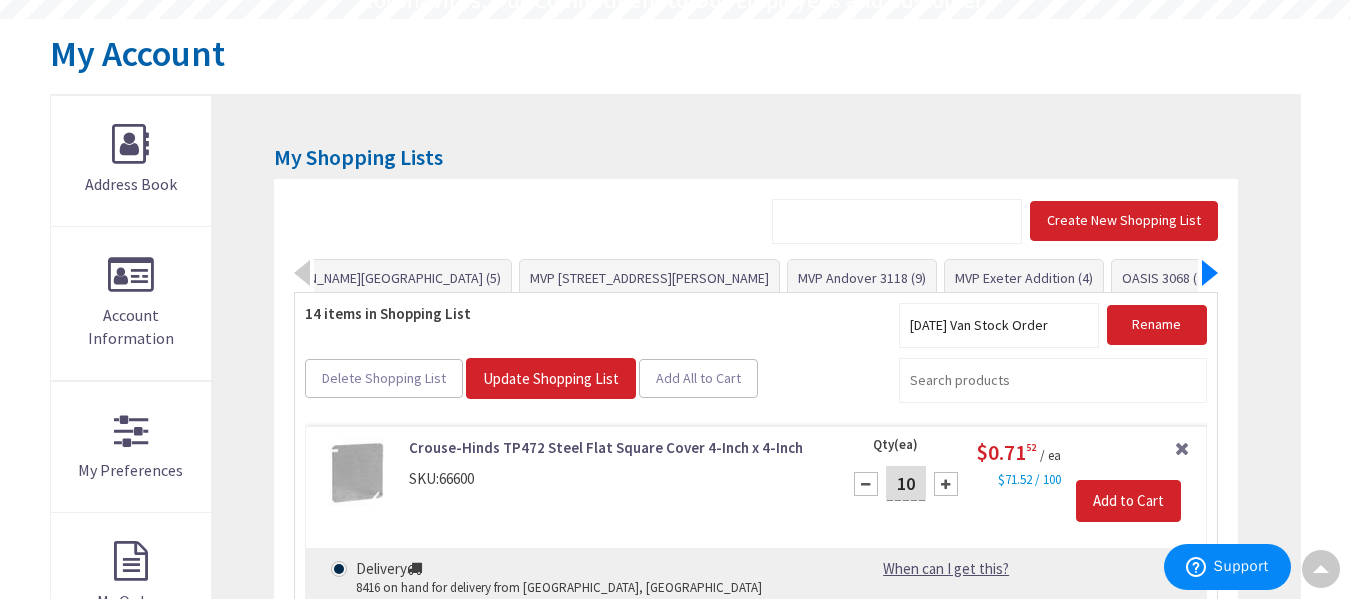 click at bounding box center (1210, 273) 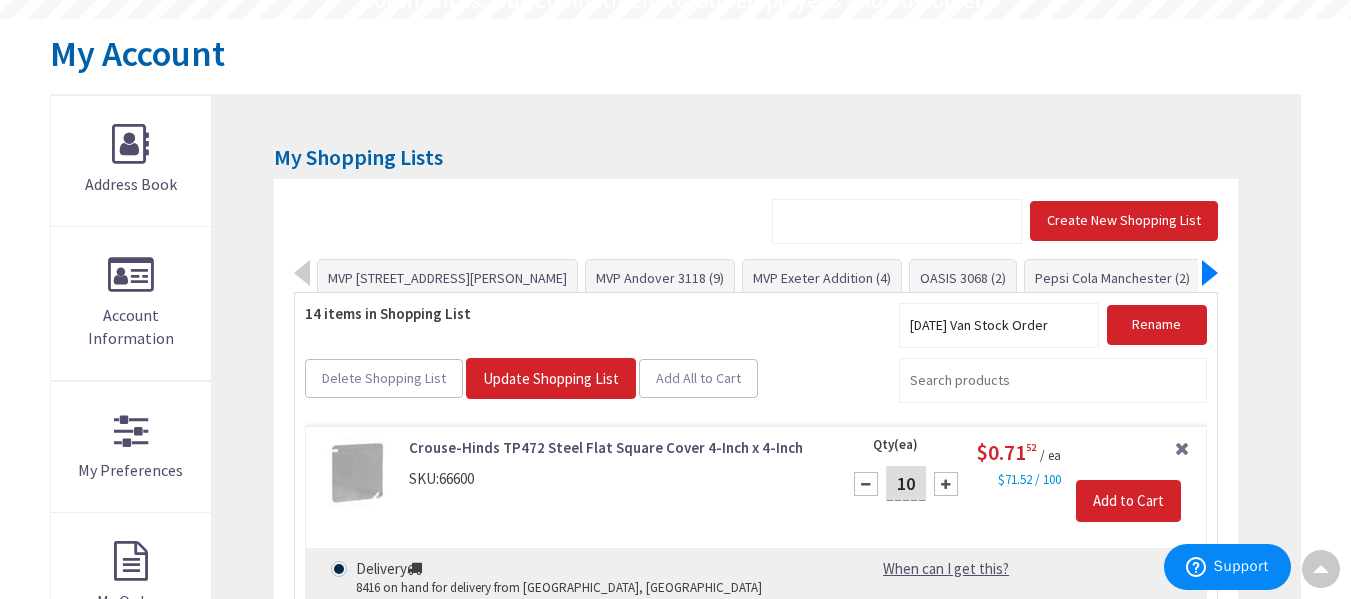 click at bounding box center (1210, 273) 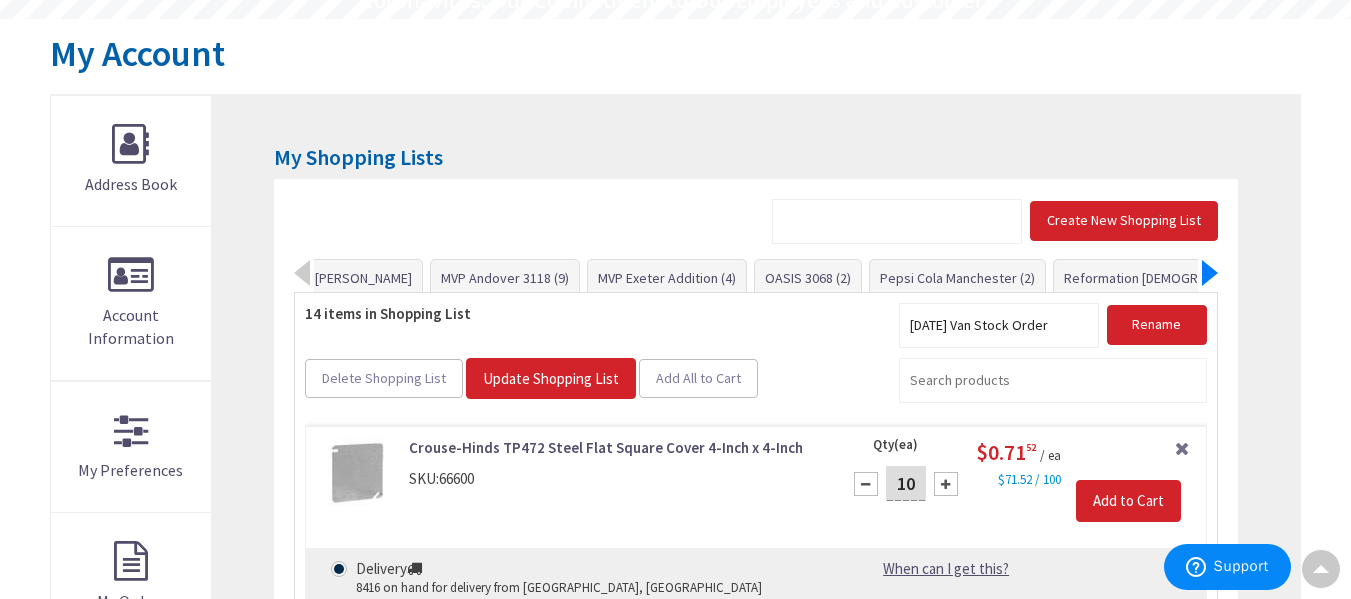 click at bounding box center [1210, 273] 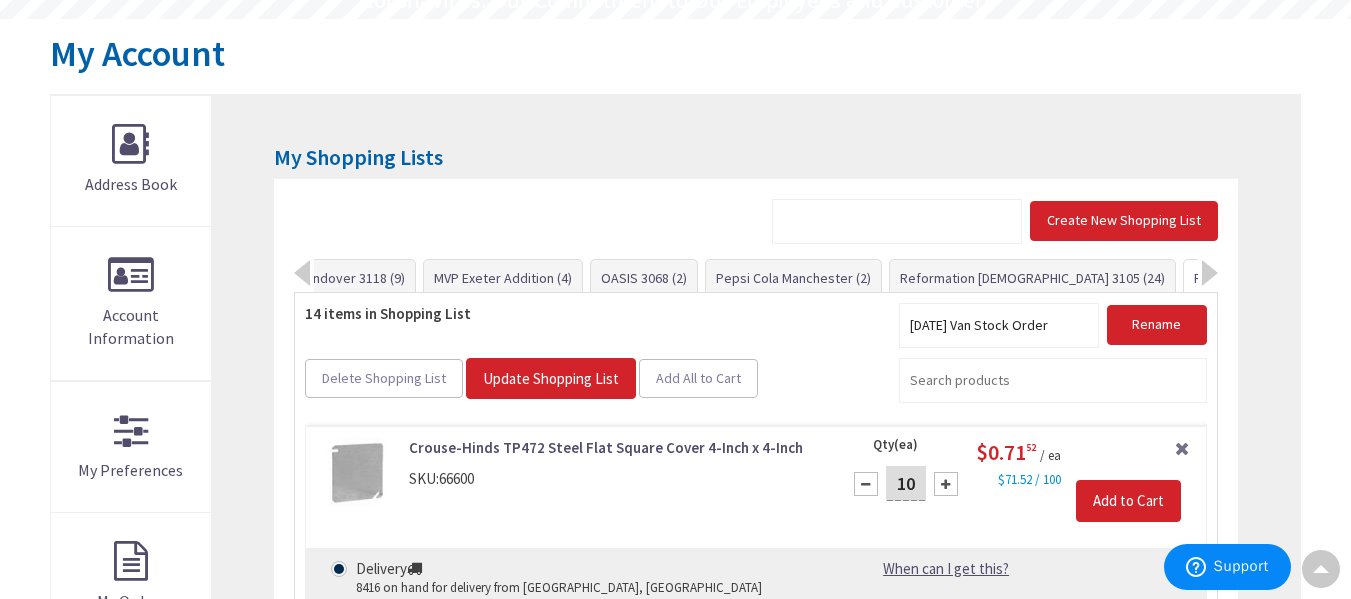 click on "RESIDENTIAL MATERIALS (57)" at bounding box center [1276, 278] 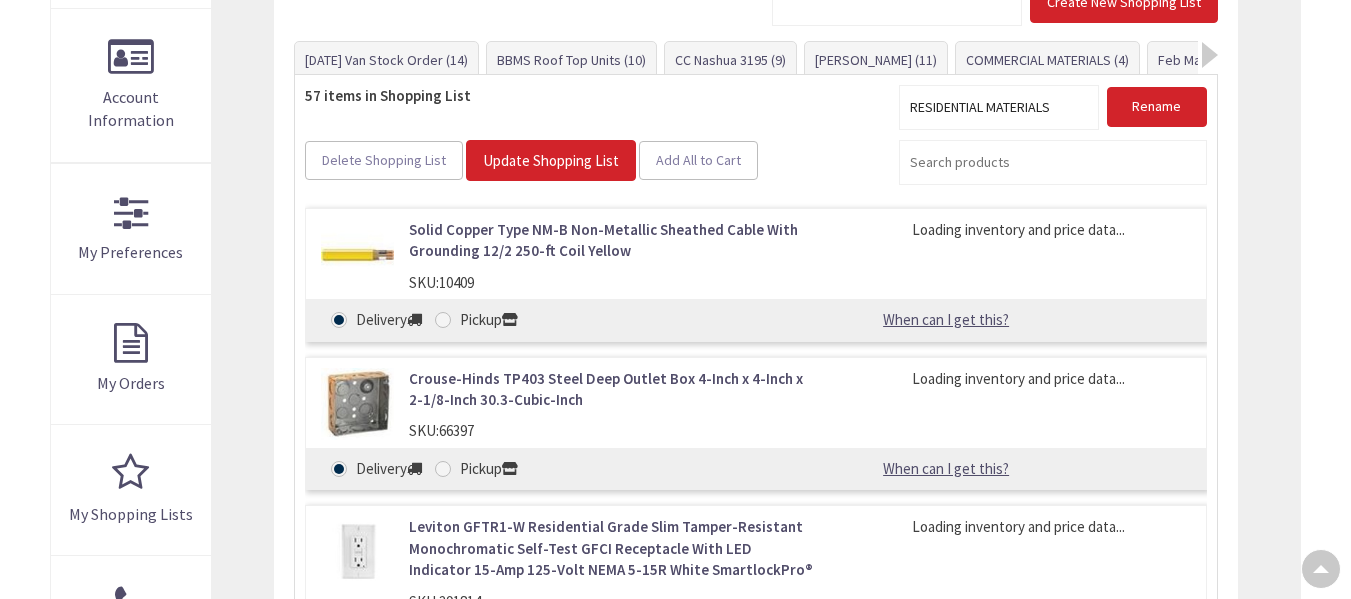 scroll, scrollTop: 418, scrollLeft: 0, axis: vertical 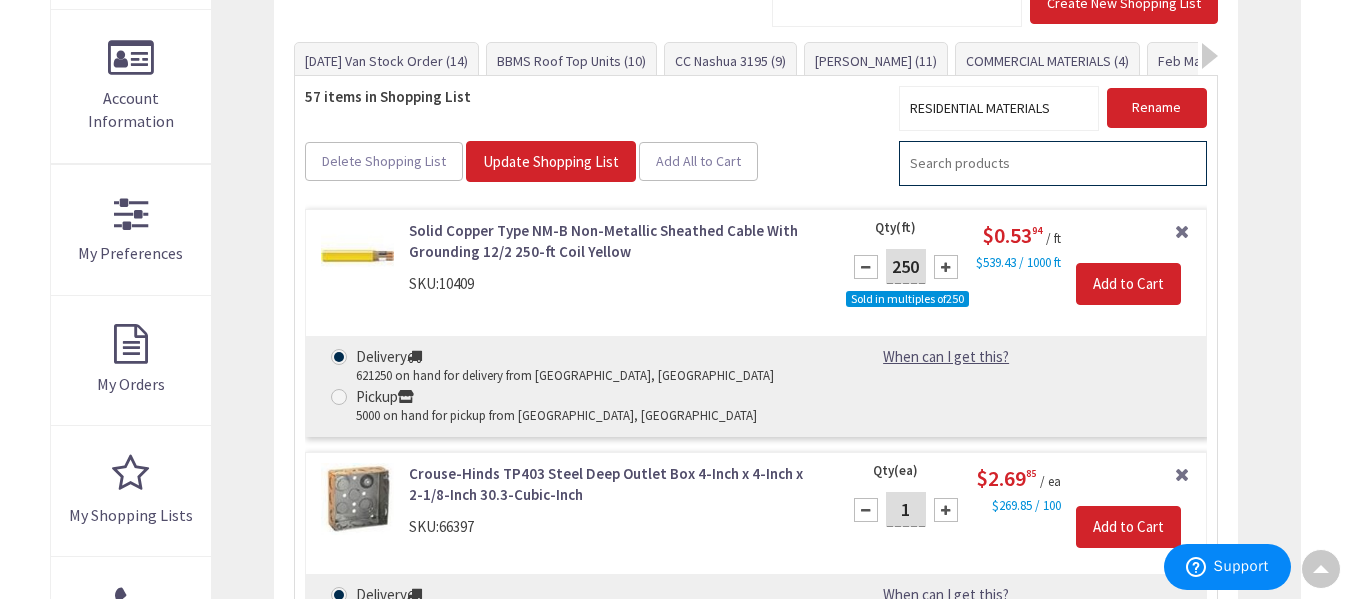 click at bounding box center [1053, 163] 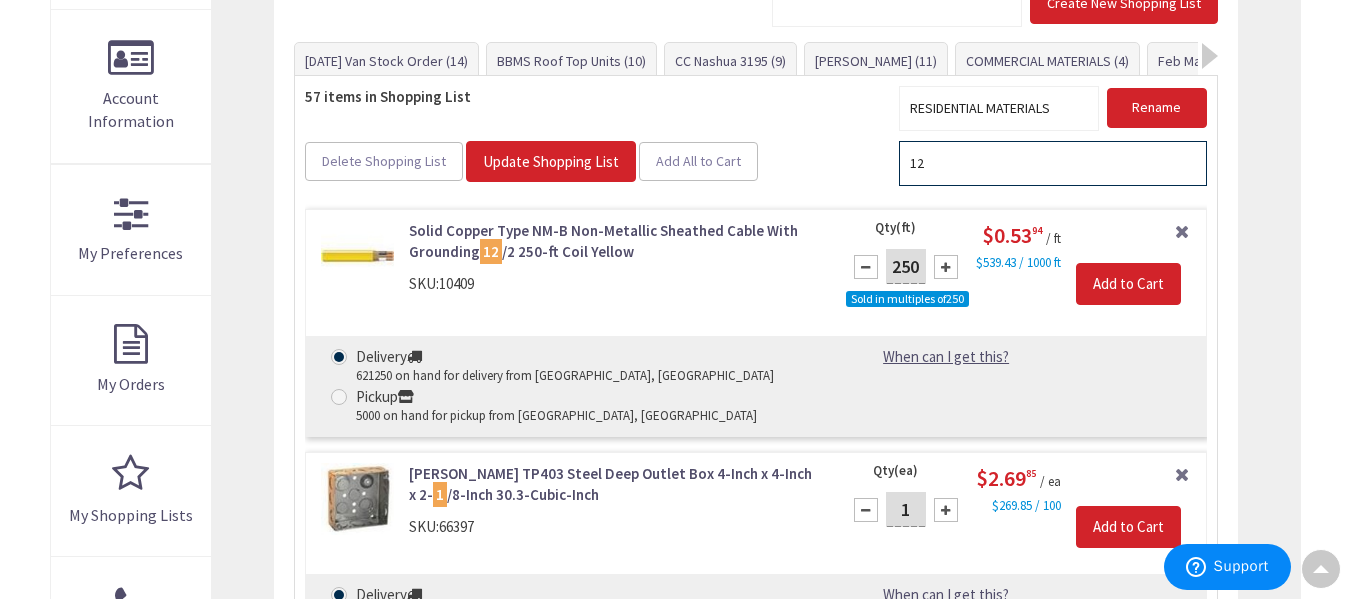 type on "1" 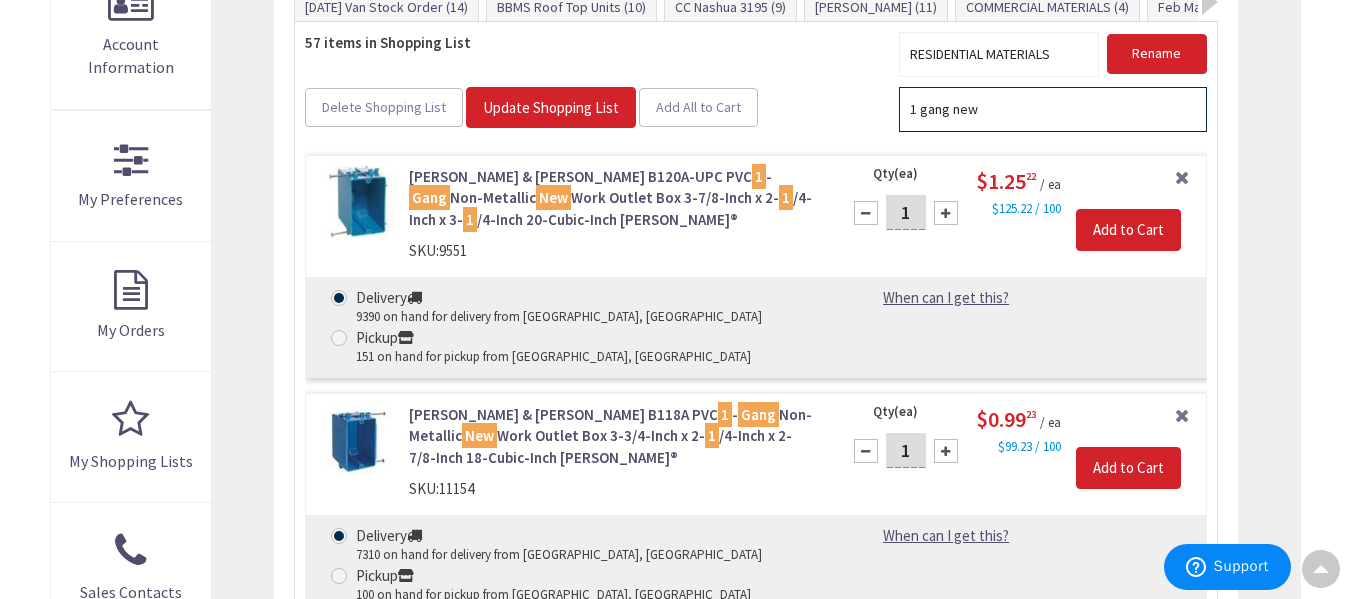 scroll, scrollTop: 517, scrollLeft: 0, axis: vertical 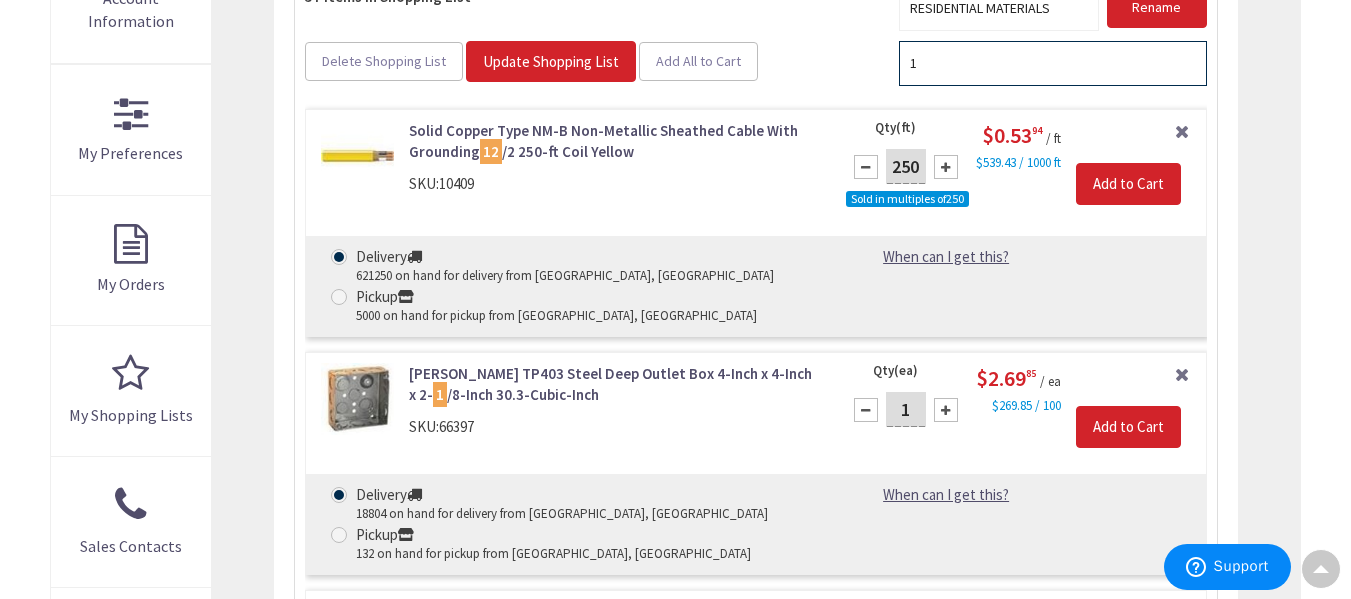 type on "1" 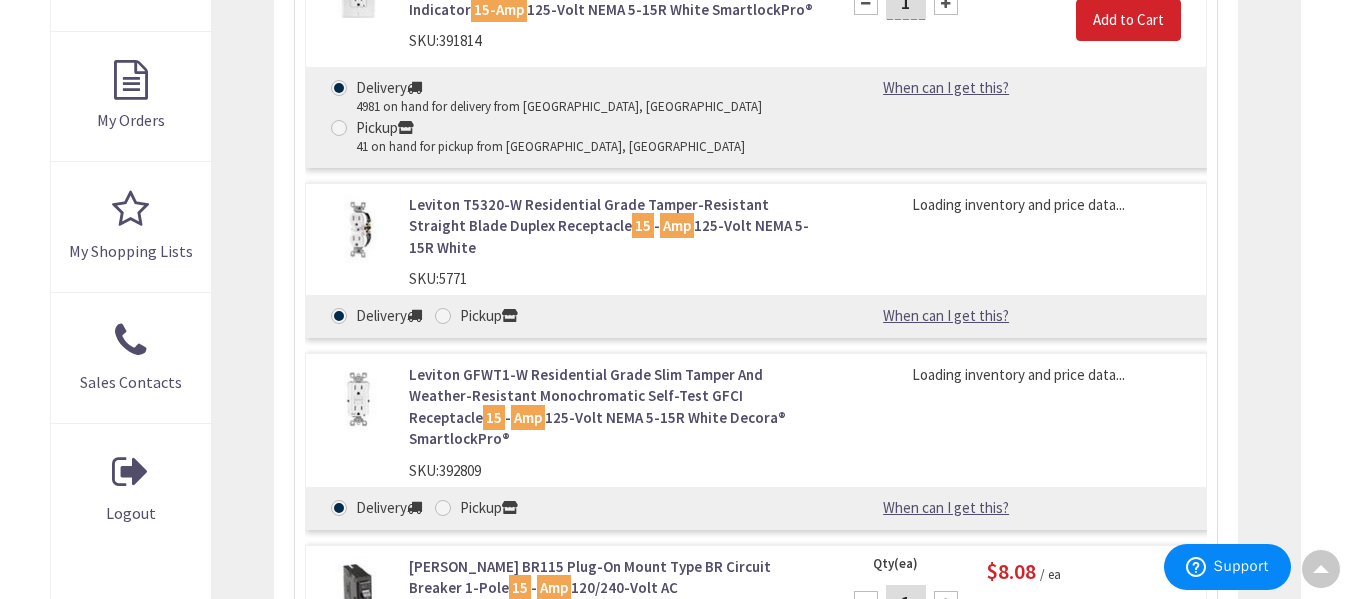 scroll, scrollTop: 717, scrollLeft: 0, axis: vertical 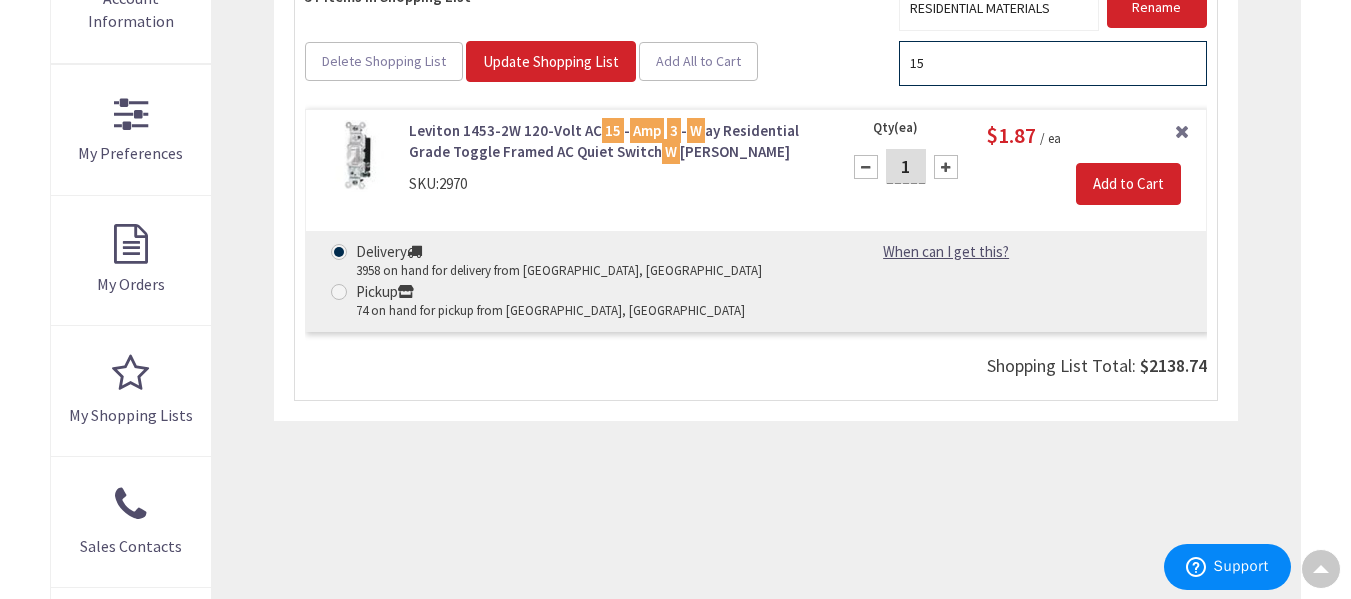 type on "1" 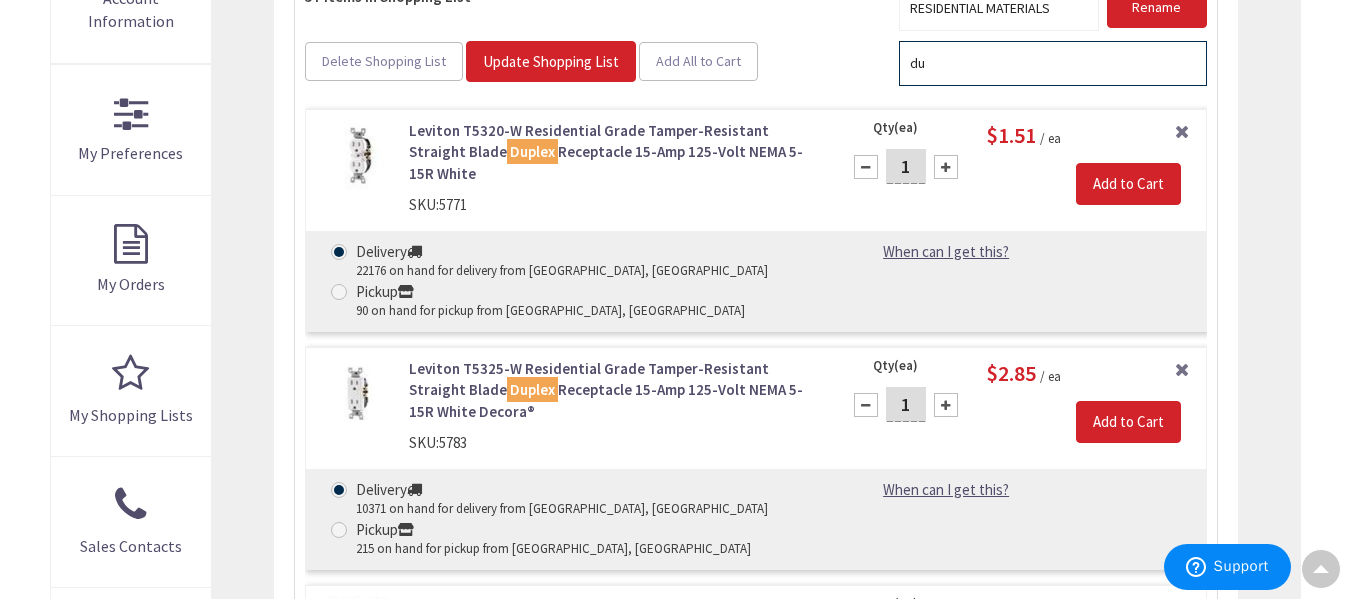 type on "d" 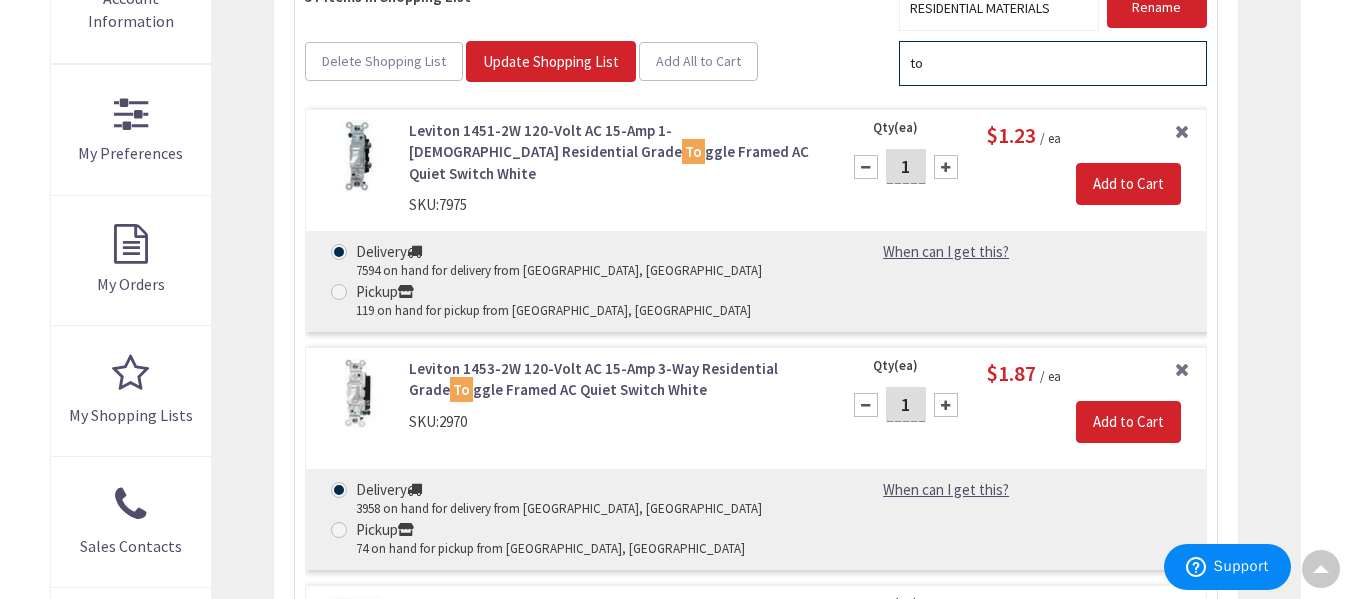 type on "t" 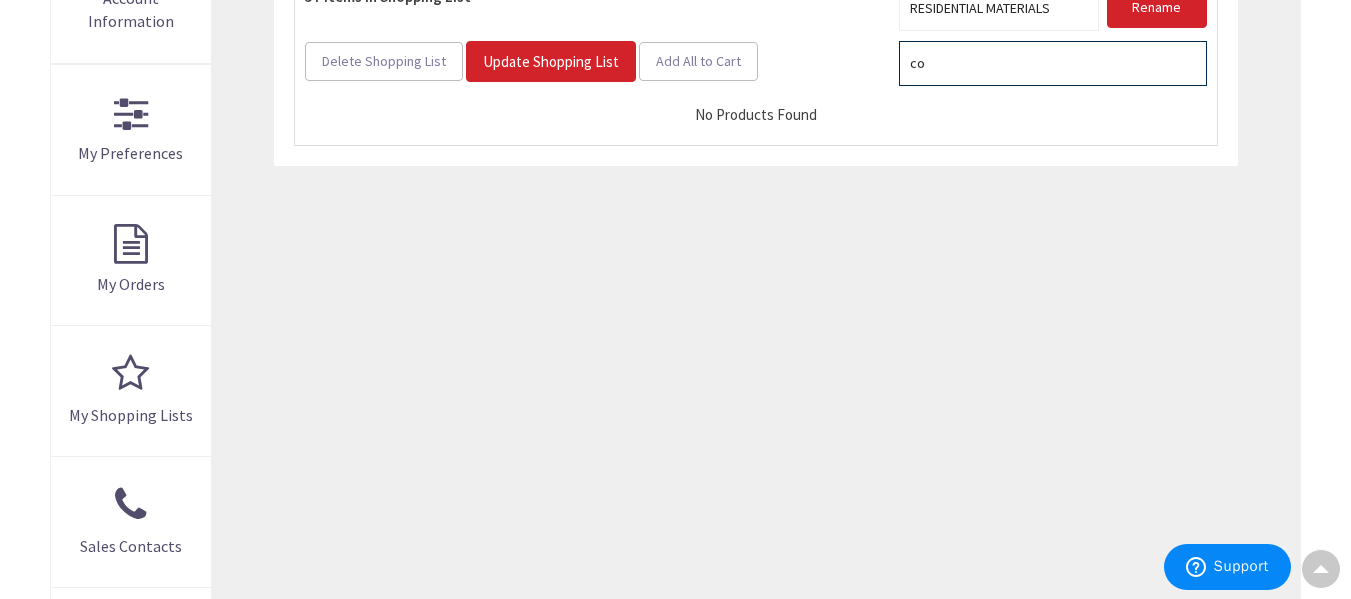 type on "c" 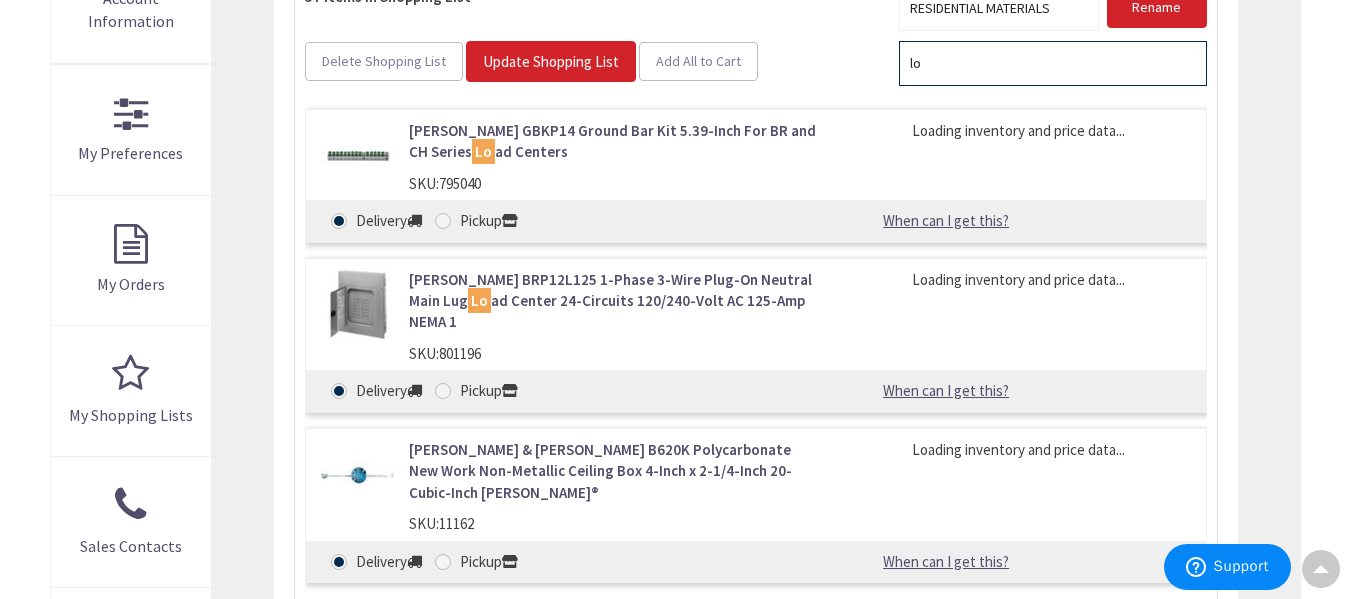 type on "l" 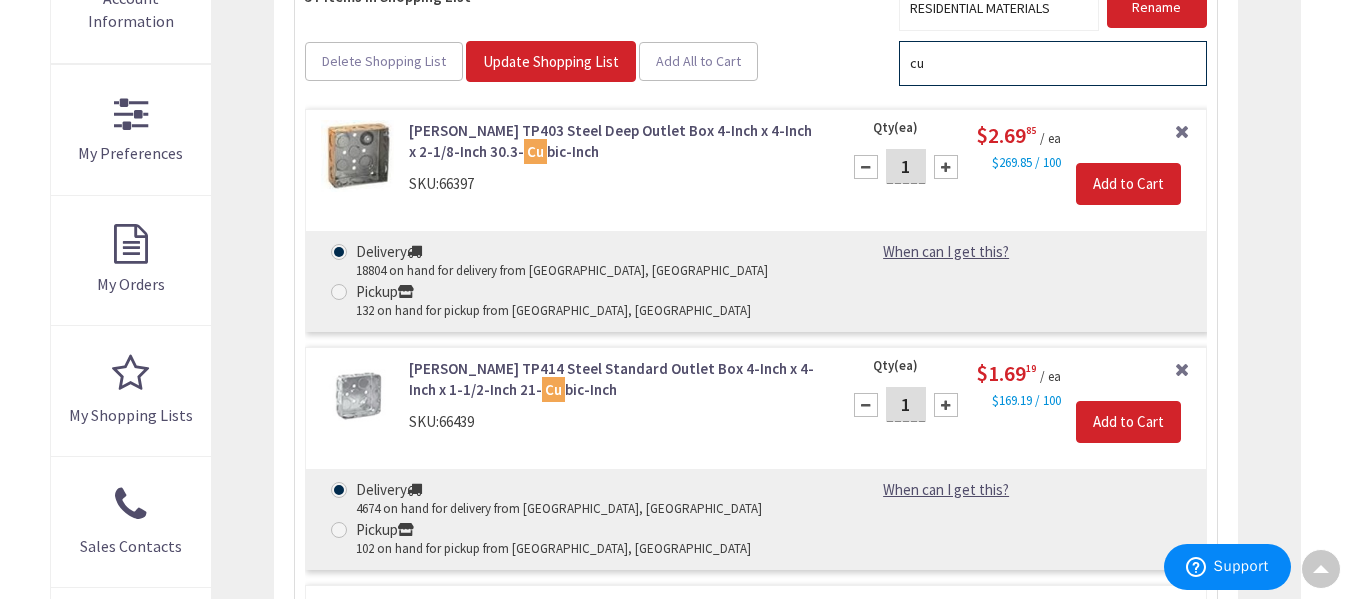 type on "c" 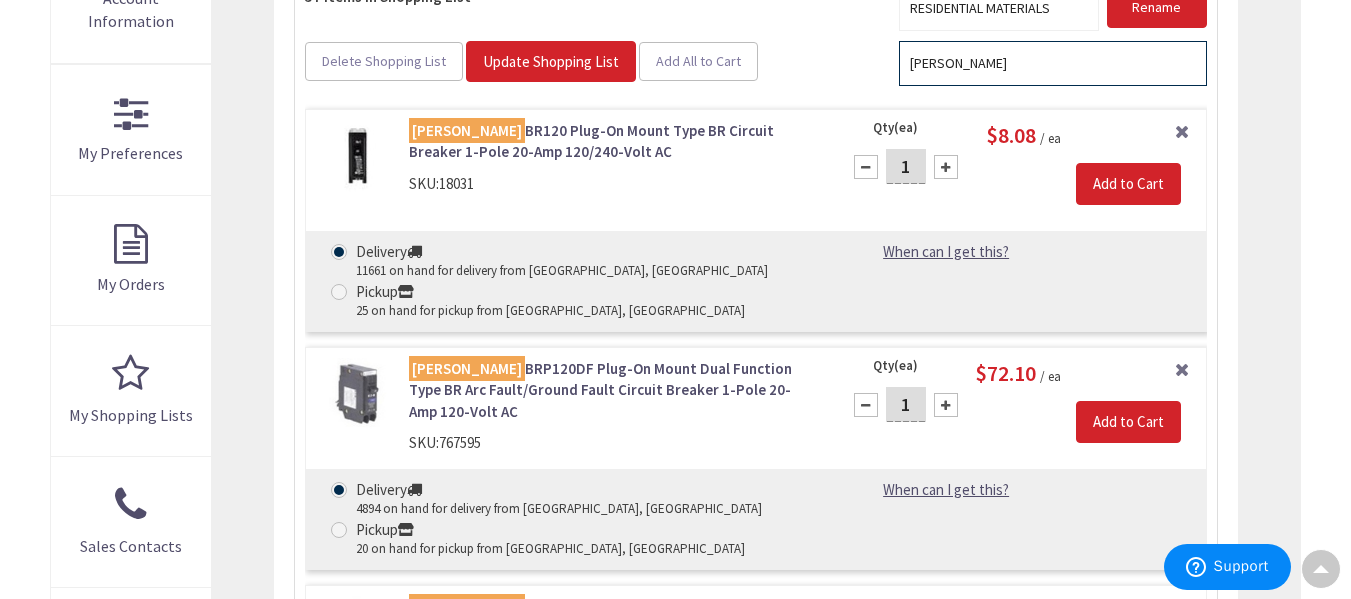 type on "eaton" 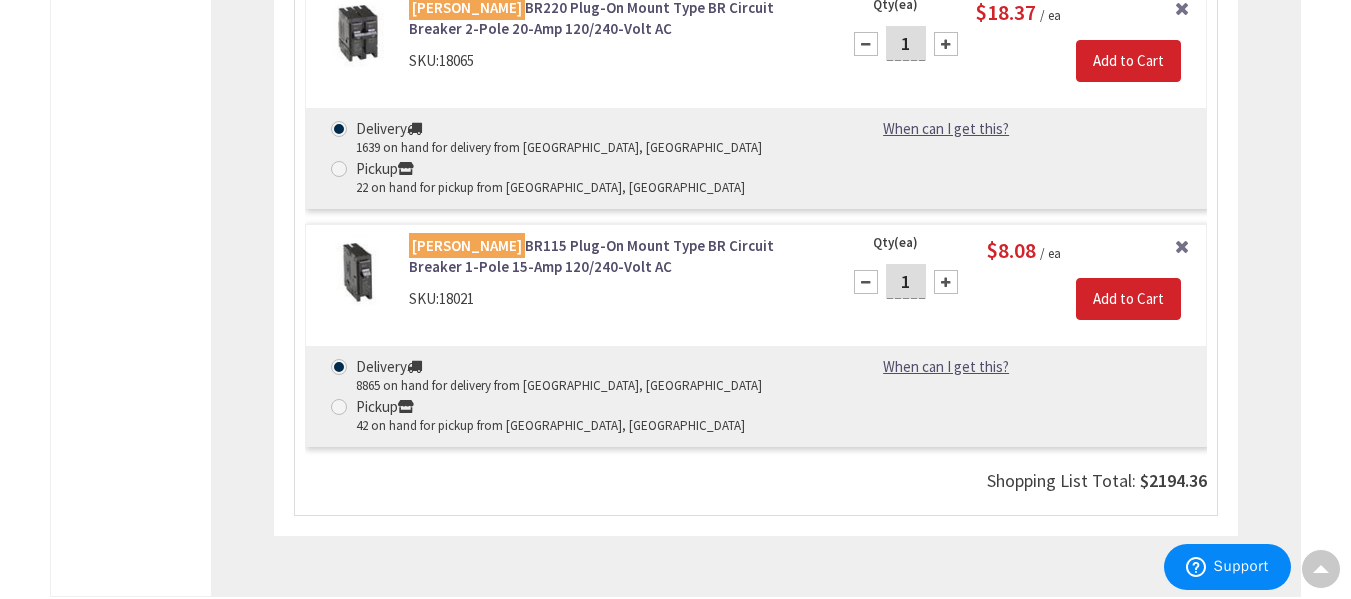 scroll, scrollTop: 1417, scrollLeft: 0, axis: vertical 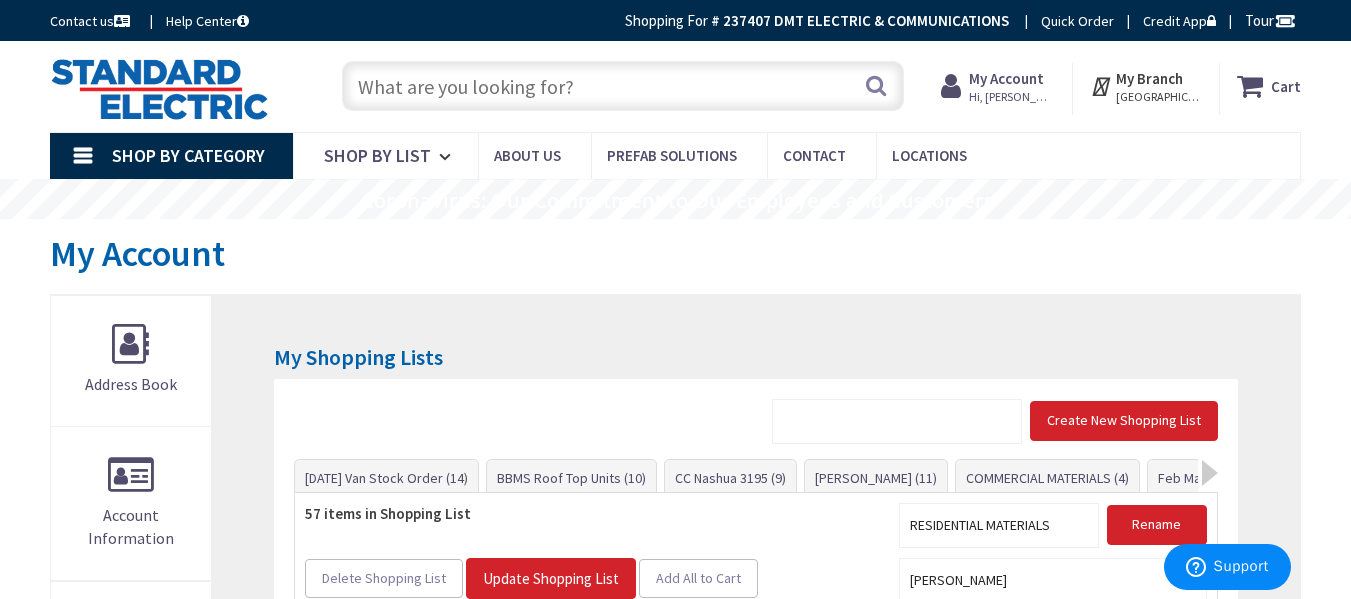 click at bounding box center (623, 86) 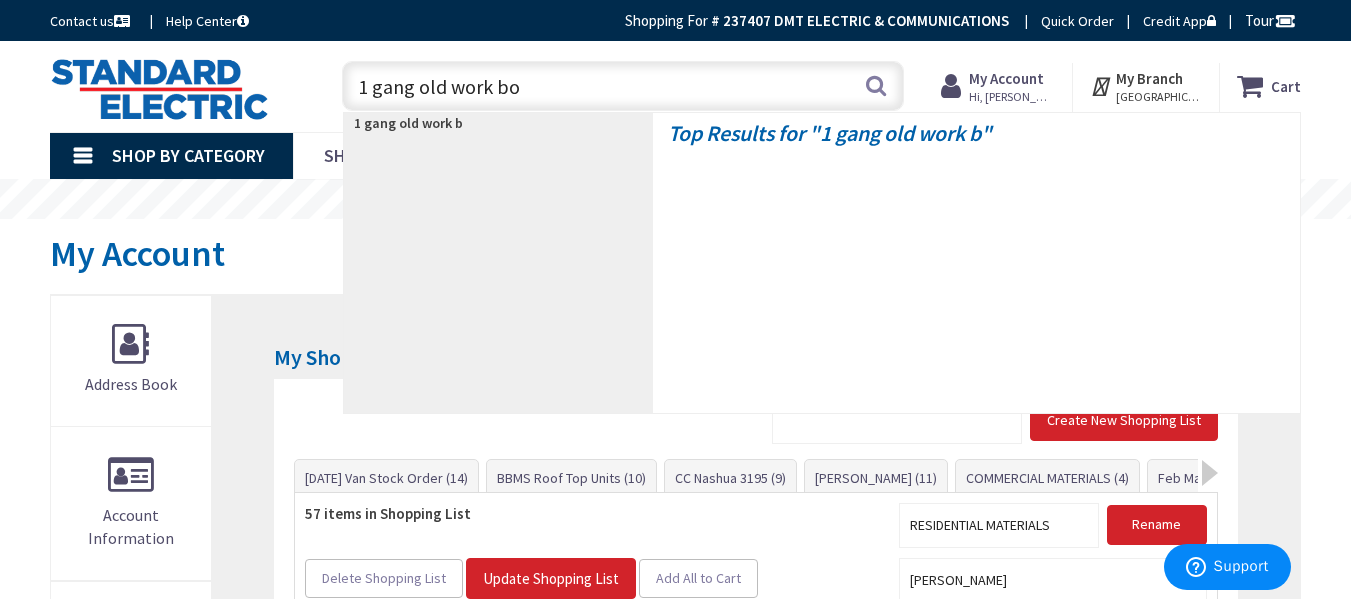 type on "1 gang old work box" 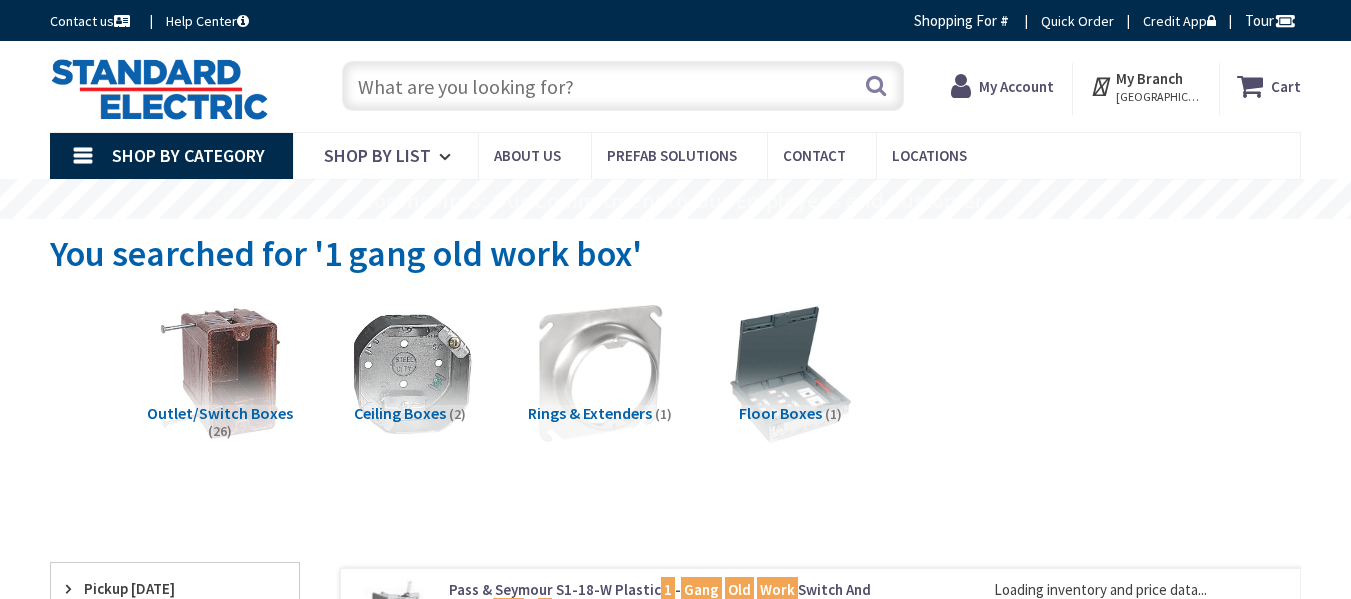 scroll, scrollTop: 0, scrollLeft: 0, axis: both 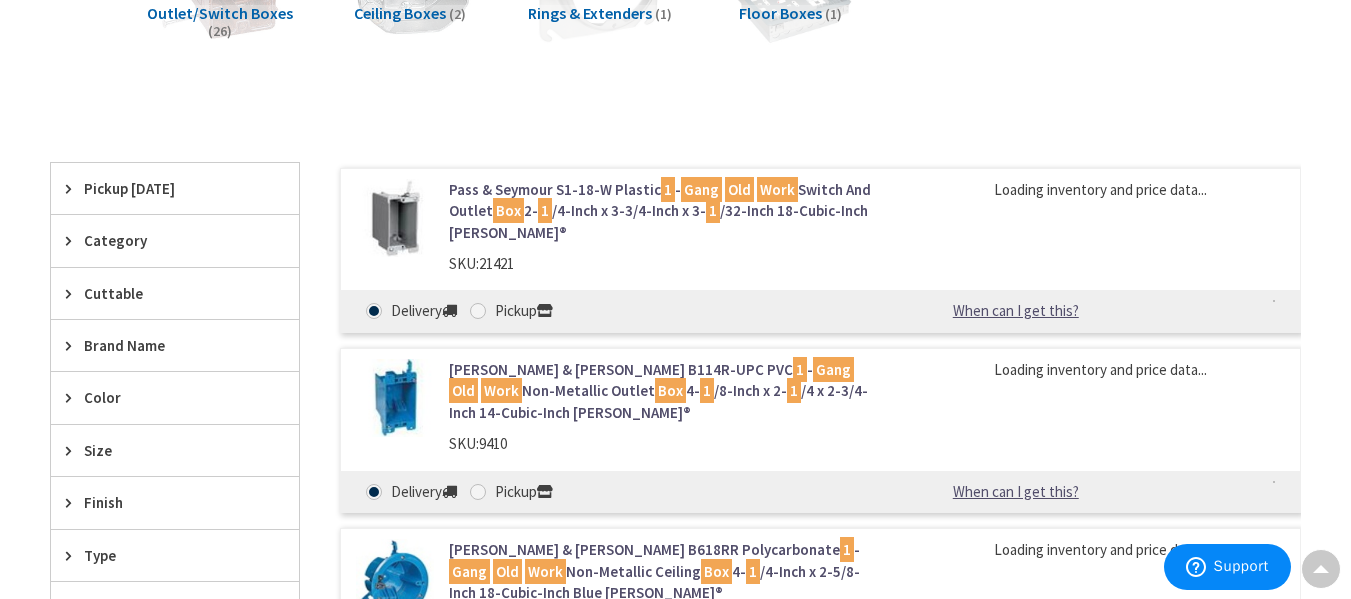 click on "Pass & Seymour S1-18-W Plastic  1 - Gang   Old   Work  Switch And Outlet  Box  2- 1 /4-Inch x 3-3/4-Inch x 3- 1 /32-Inch 18-Cubic-Inch Slater®" at bounding box center [667, 211] 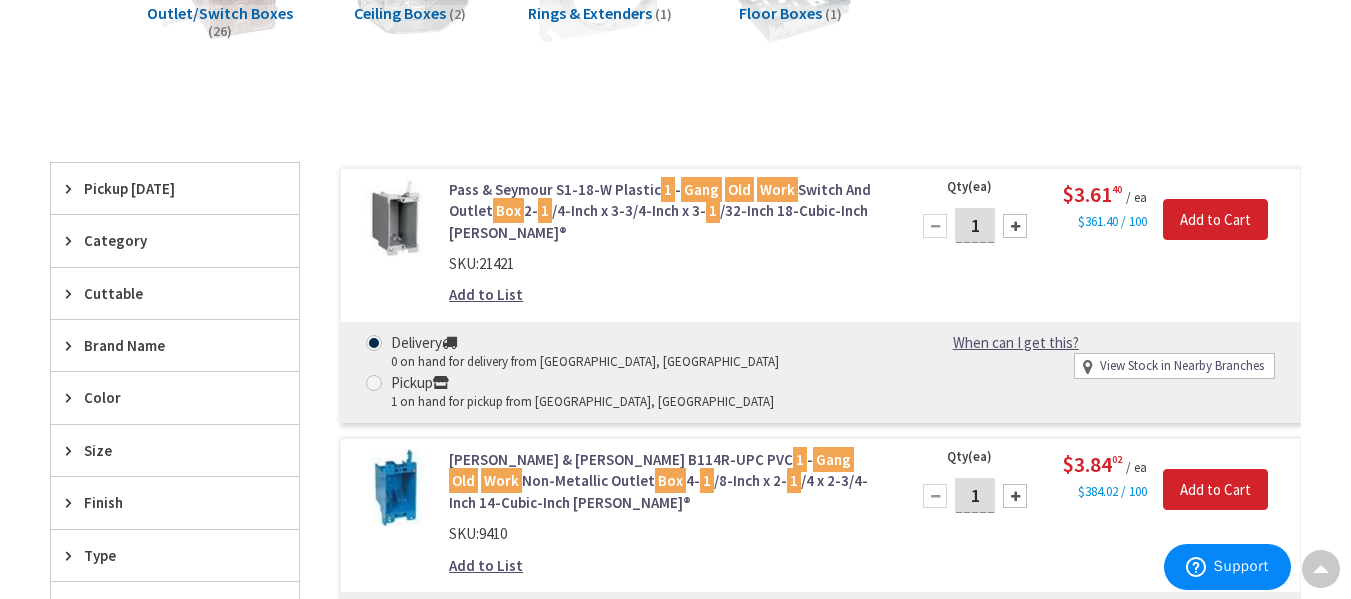 scroll, scrollTop: 700, scrollLeft: 0, axis: vertical 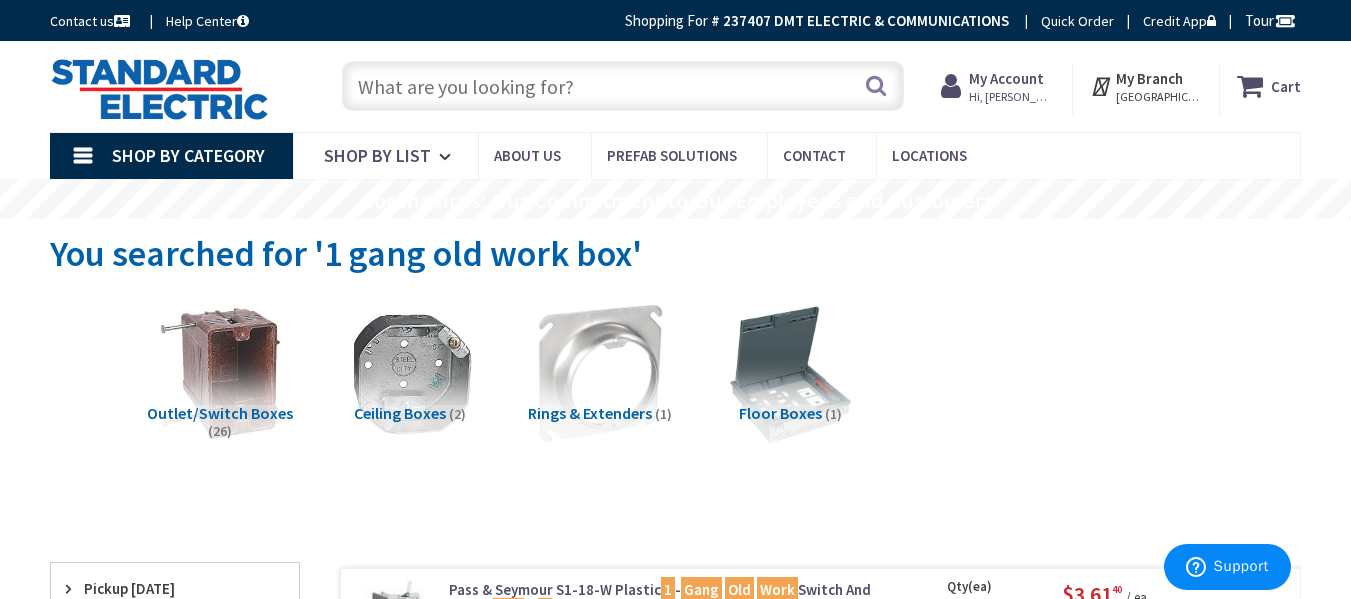 click at bounding box center [623, 86] 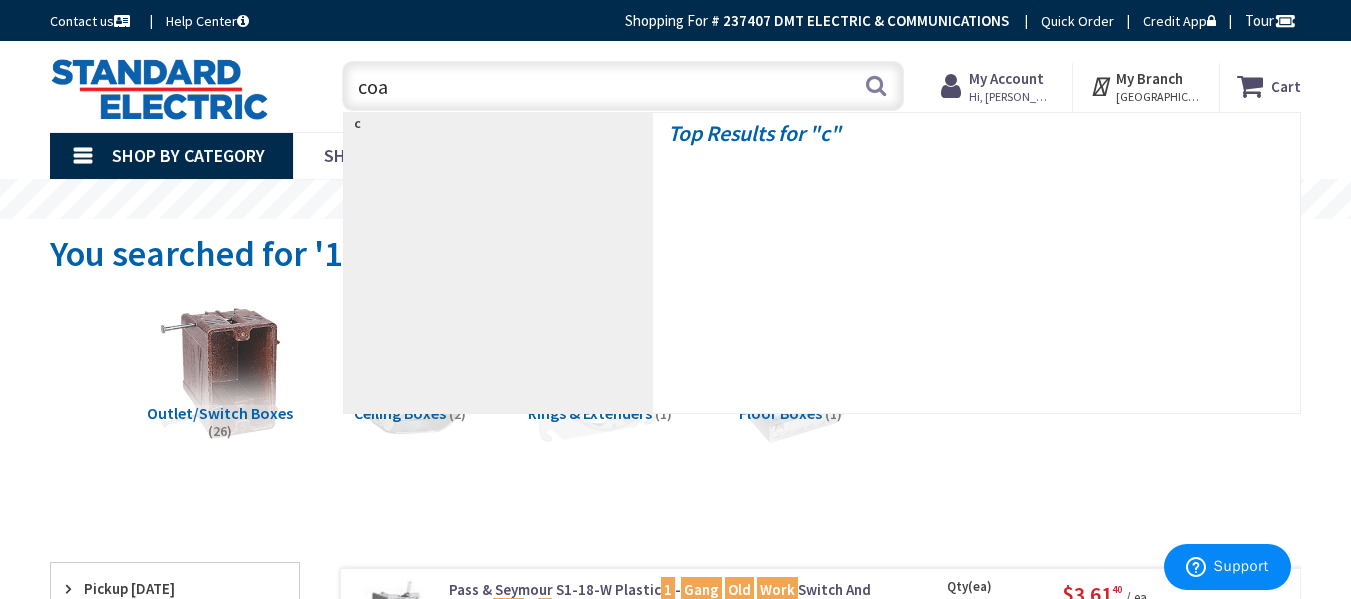 type on "coax" 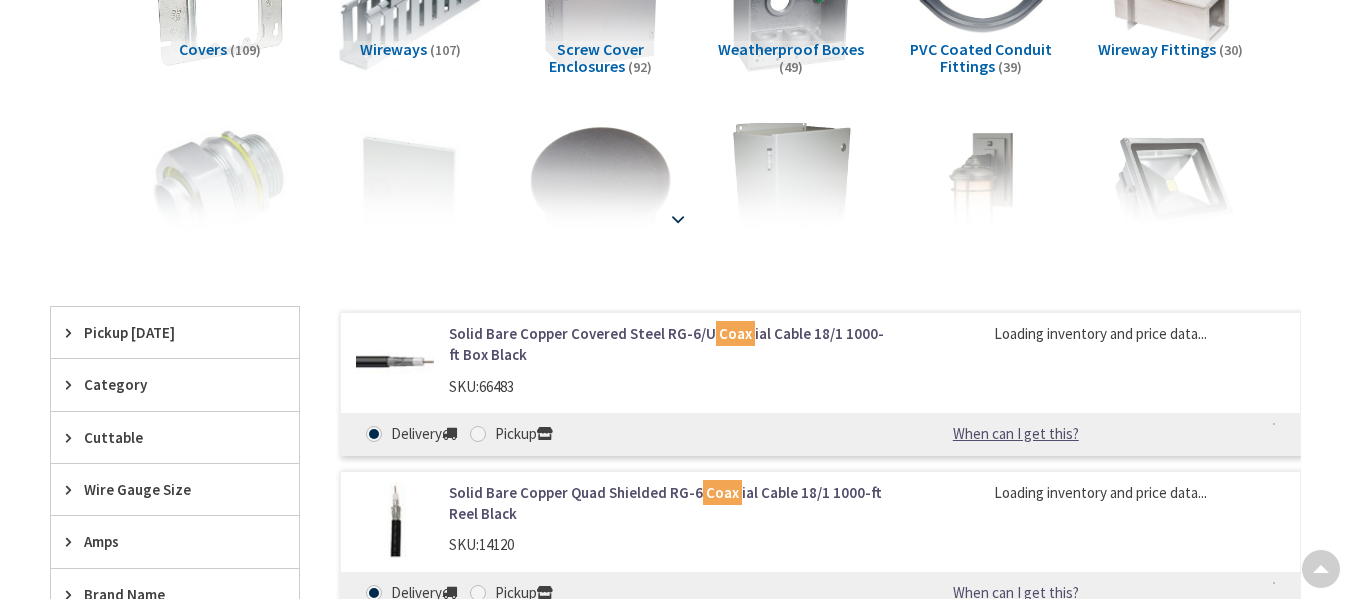 scroll, scrollTop: 0, scrollLeft: 0, axis: both 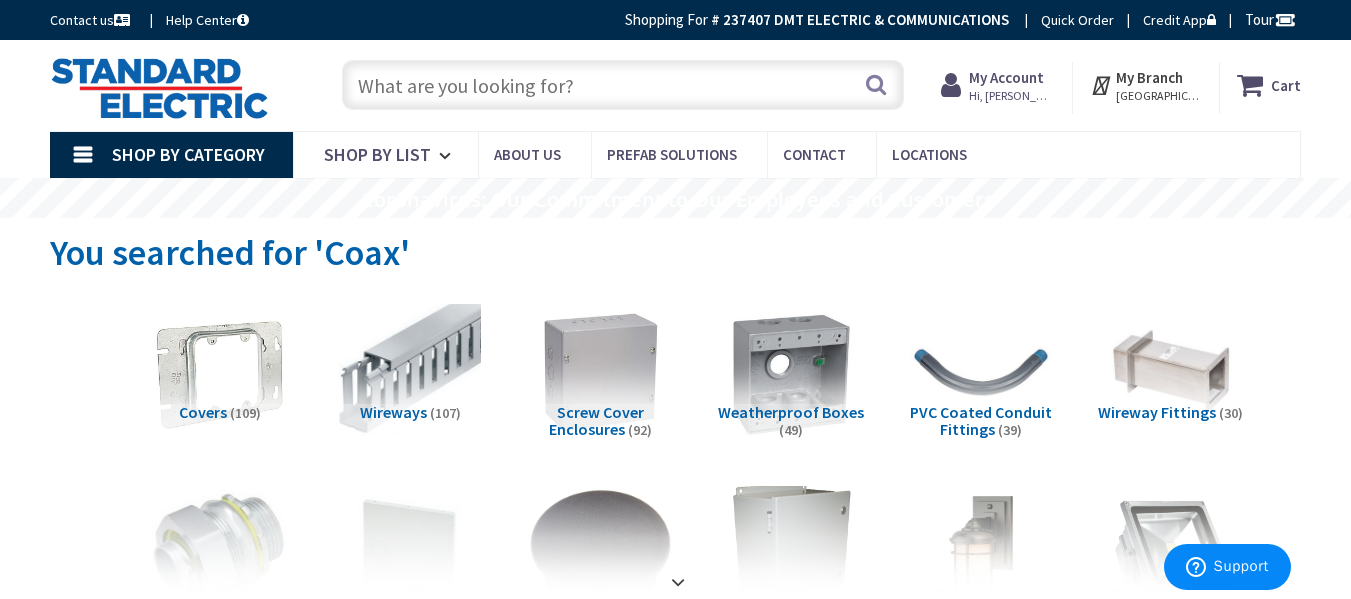click at bounding box center (623, 85) 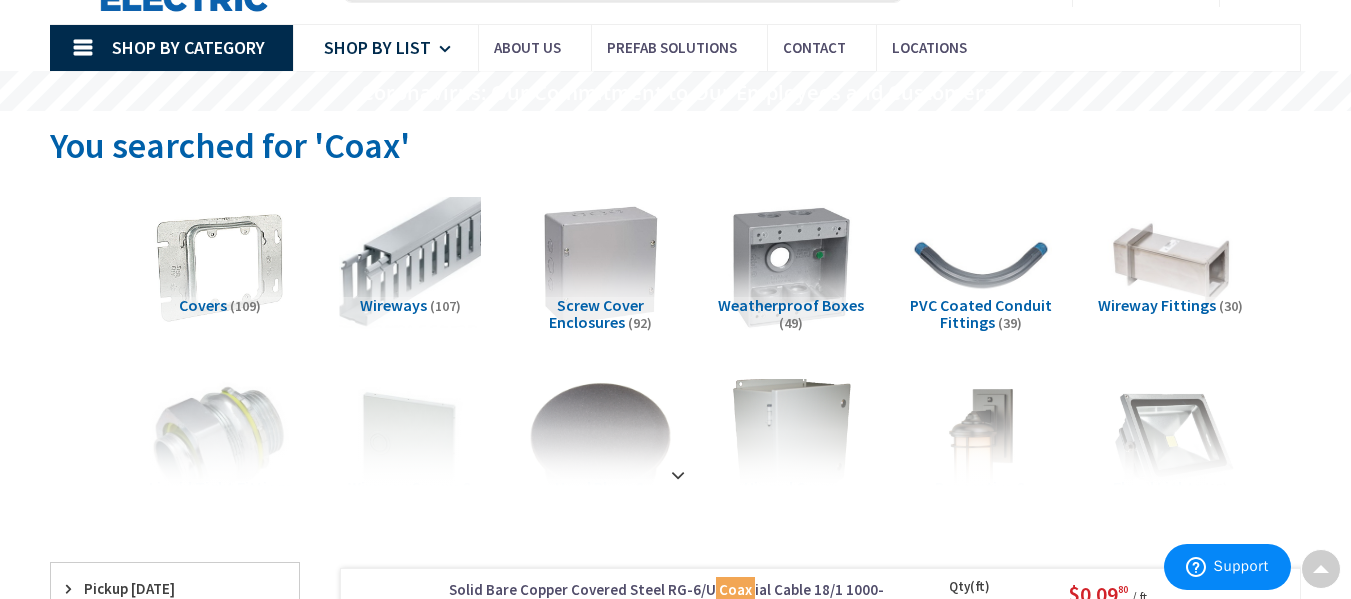 scroll, scrollTop: 0, scrollLeft: 0, axis: both 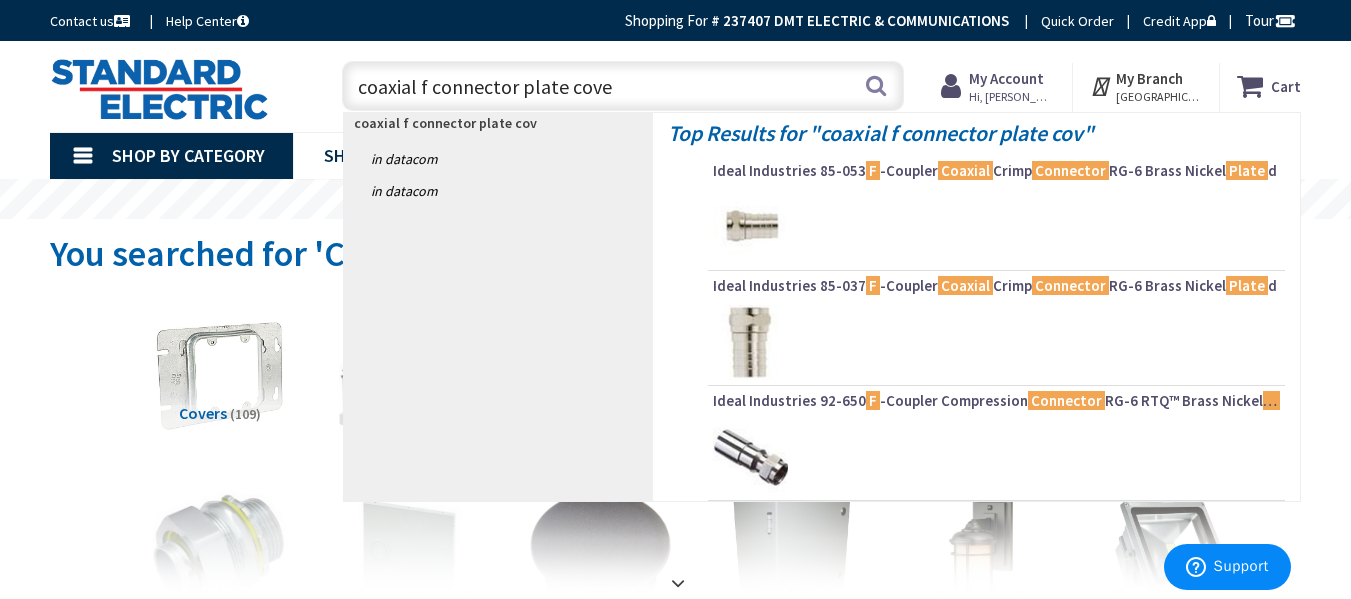 type on "coaxial f connector plate cover" 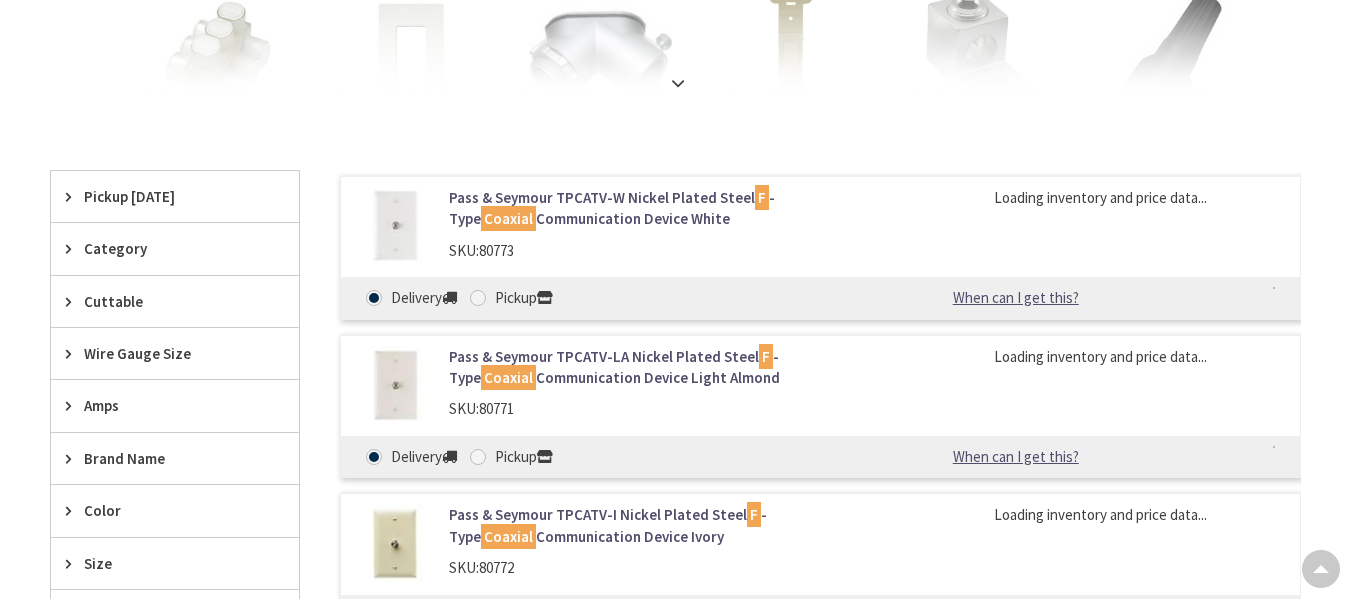 scroll, scrollTop: 500, scrollLeft: 0, axis: vertical 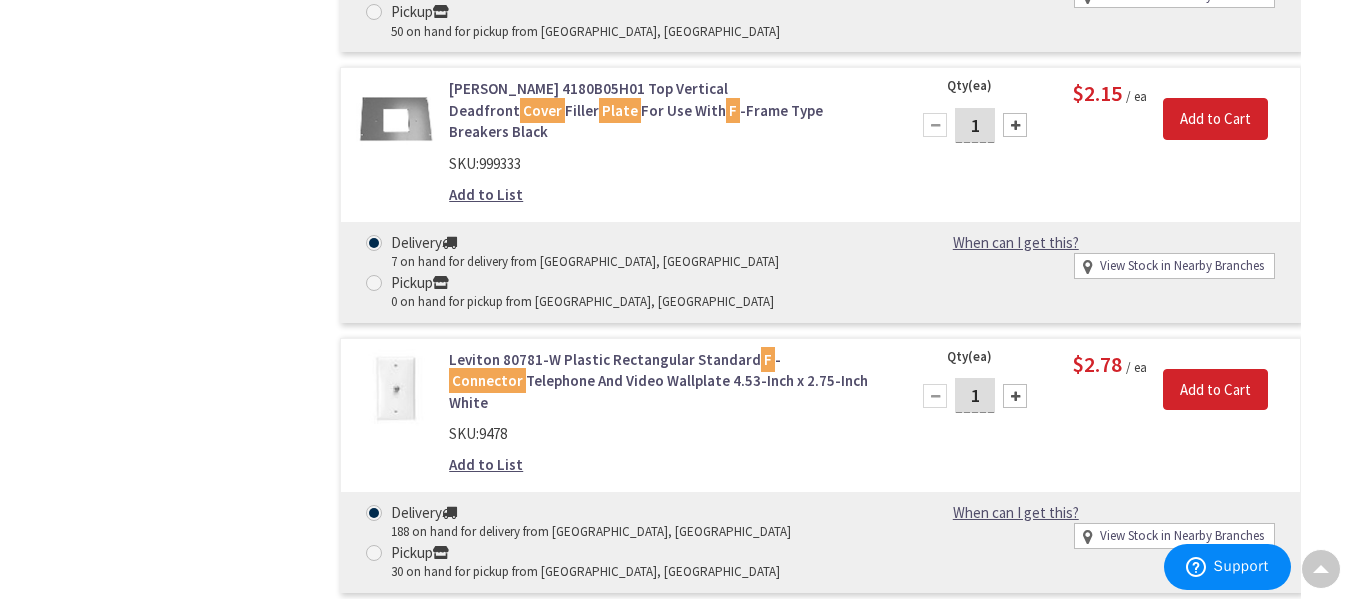 click on "Add to List" at bounding box center (486, 464) 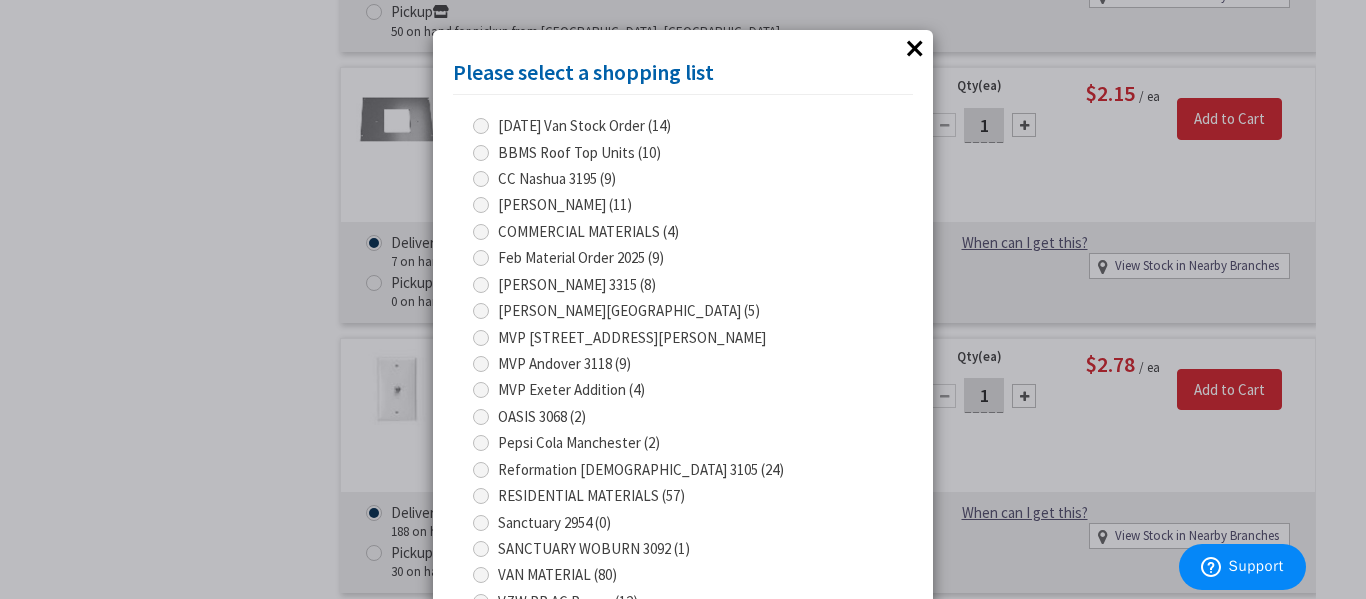scroll, scrollTop: 215, scrollLeft: 0, axis: vertical 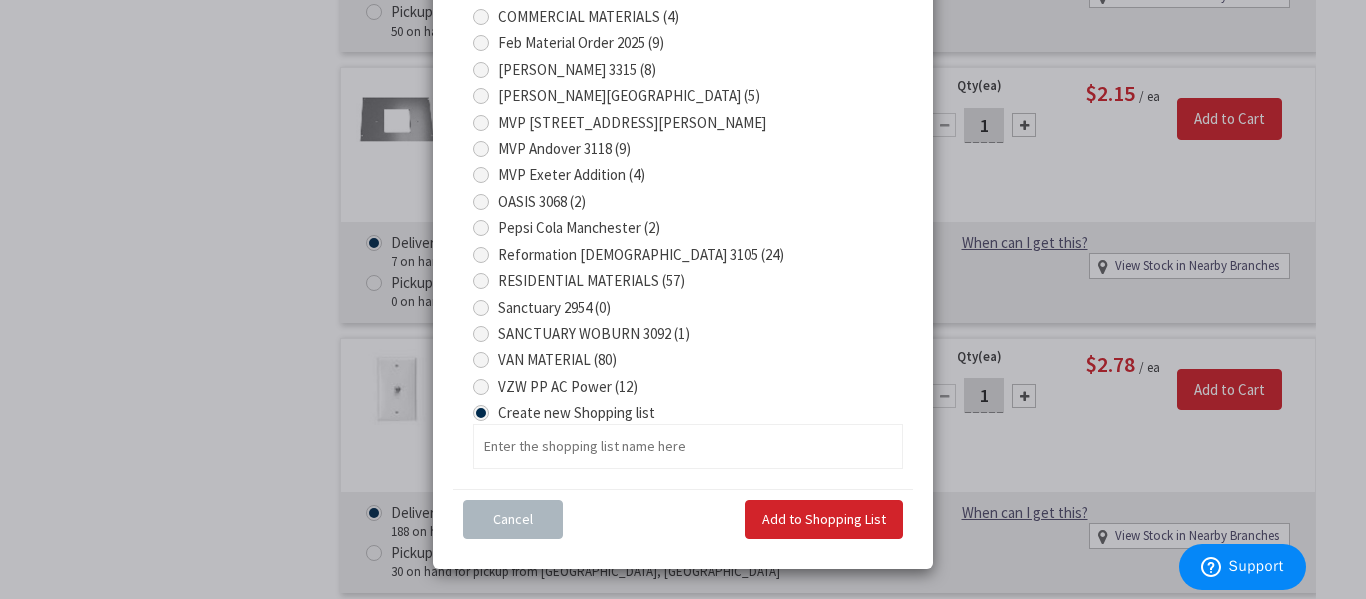 click on "RESIDENTIAL MATERIALS (57)" at bounding box center (591, 280) 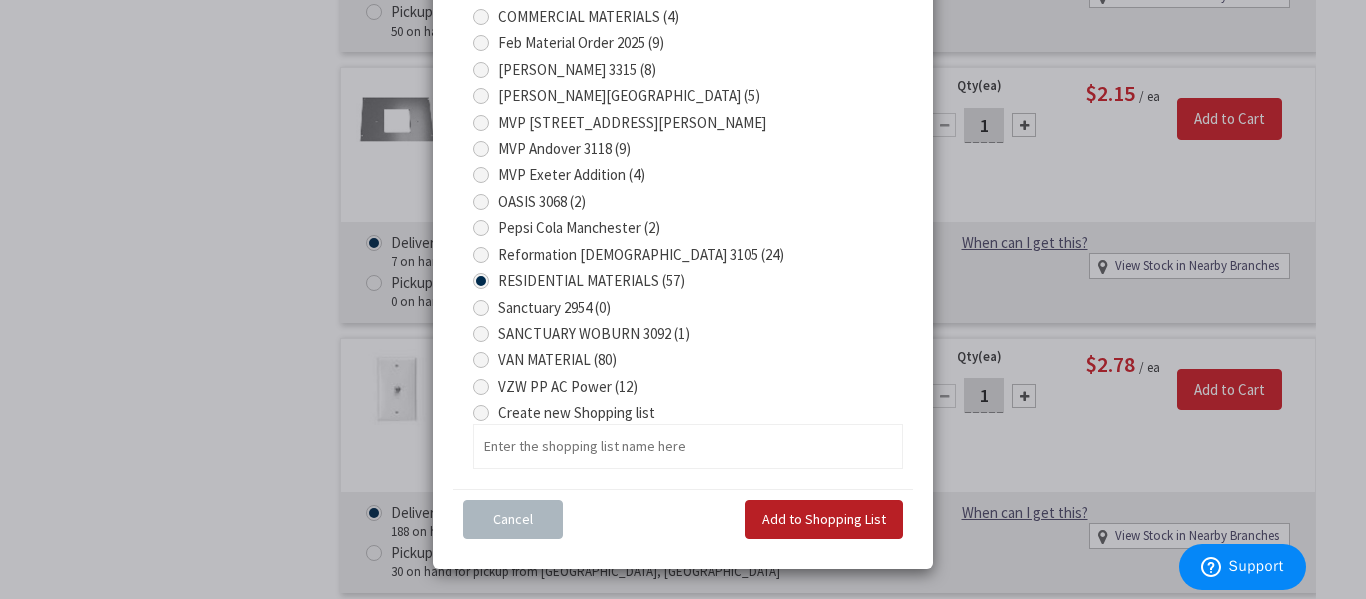 click on "Add to Shopping List" at bounding box center [824, 519] 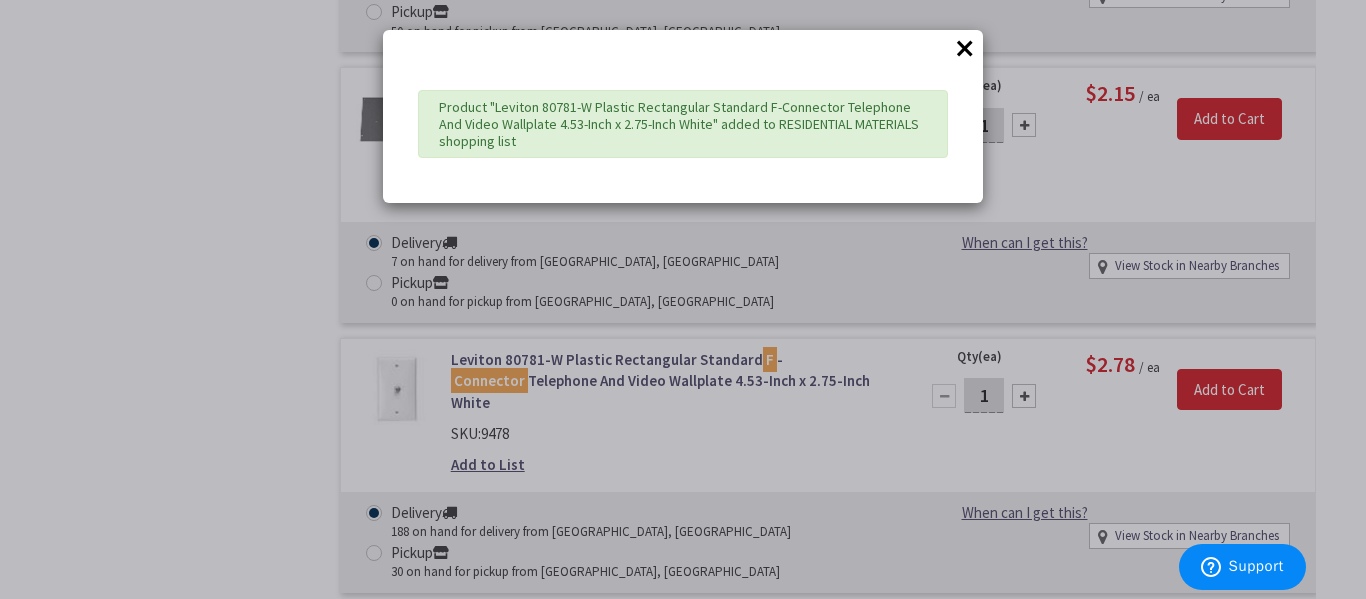 click on "×
Product "Leviton 80781-W Plastic Rectangular Standard F-Connector Telephone And Video Wallplate 4.53-Inch x 2.75-Inch White" added to RESIDENTIAL MATERIALS shopping list" at bounding box center (683, 299) 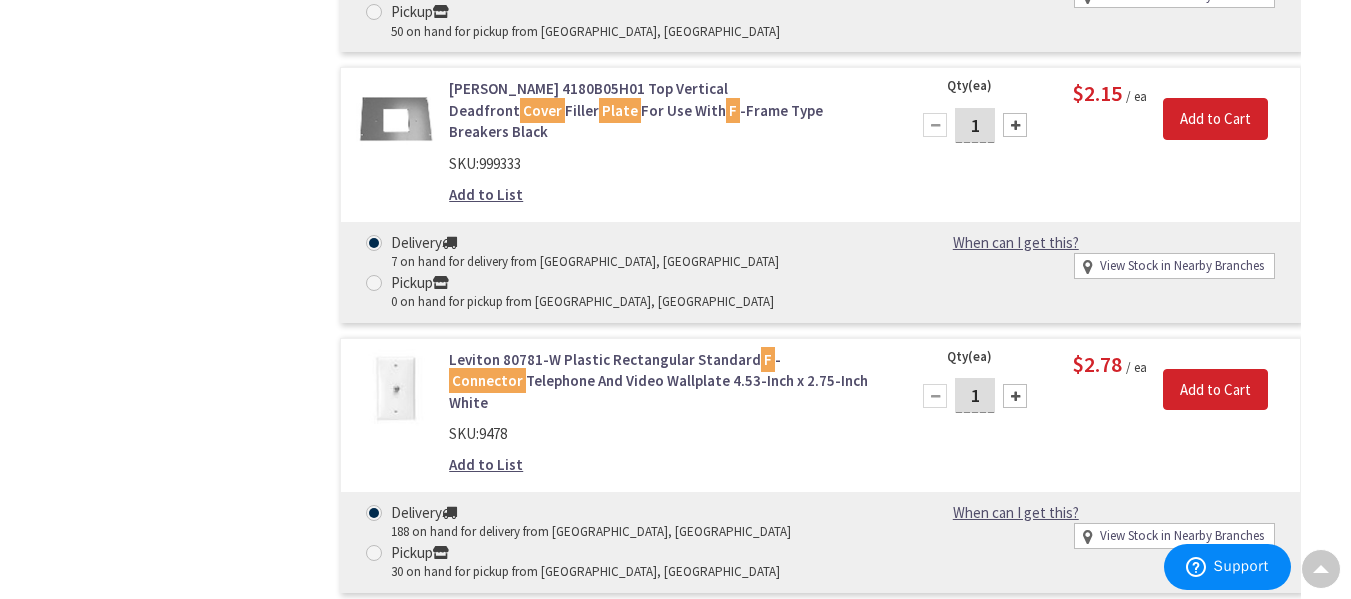 click on "Add to List" at bounding box center [486, 464] 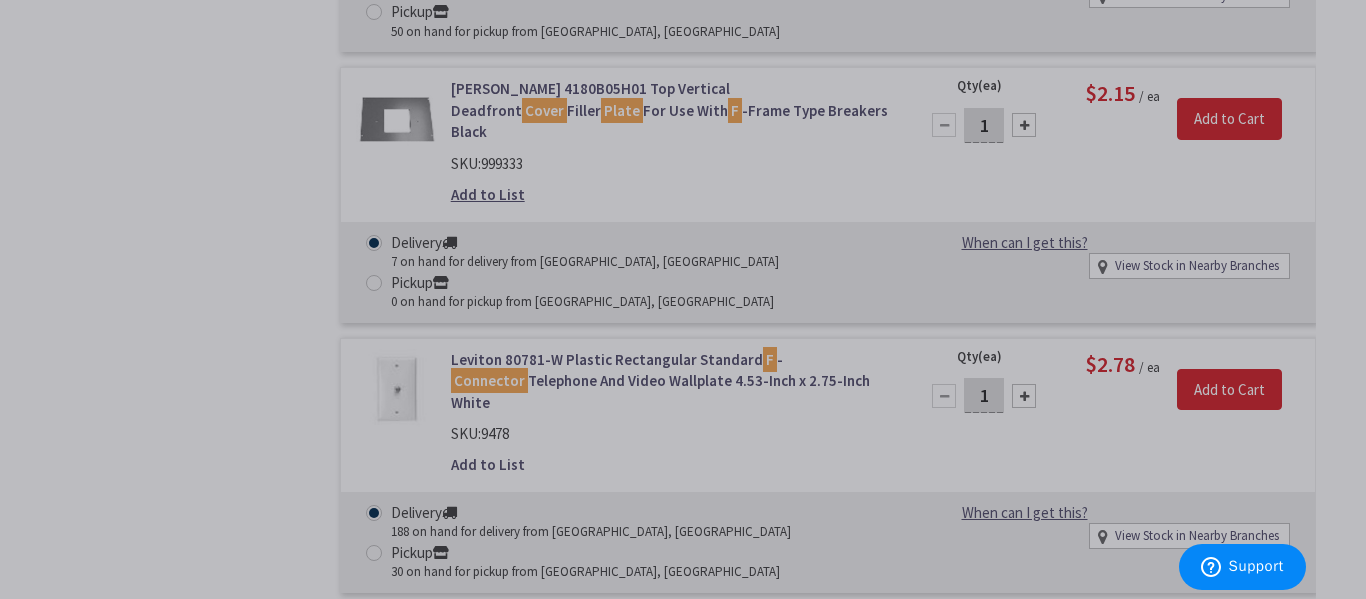 scroll, scrollTop: 0, scrollLeft: 0, axis: both 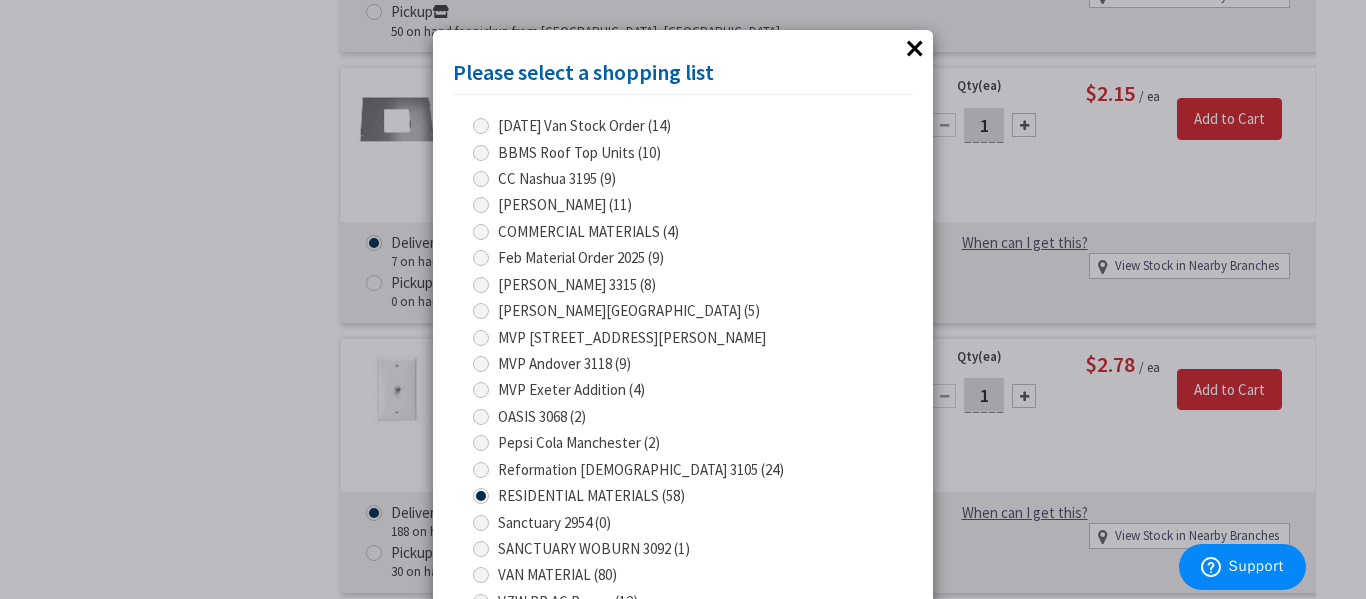 click on "×" at bounding box center [915, 48] 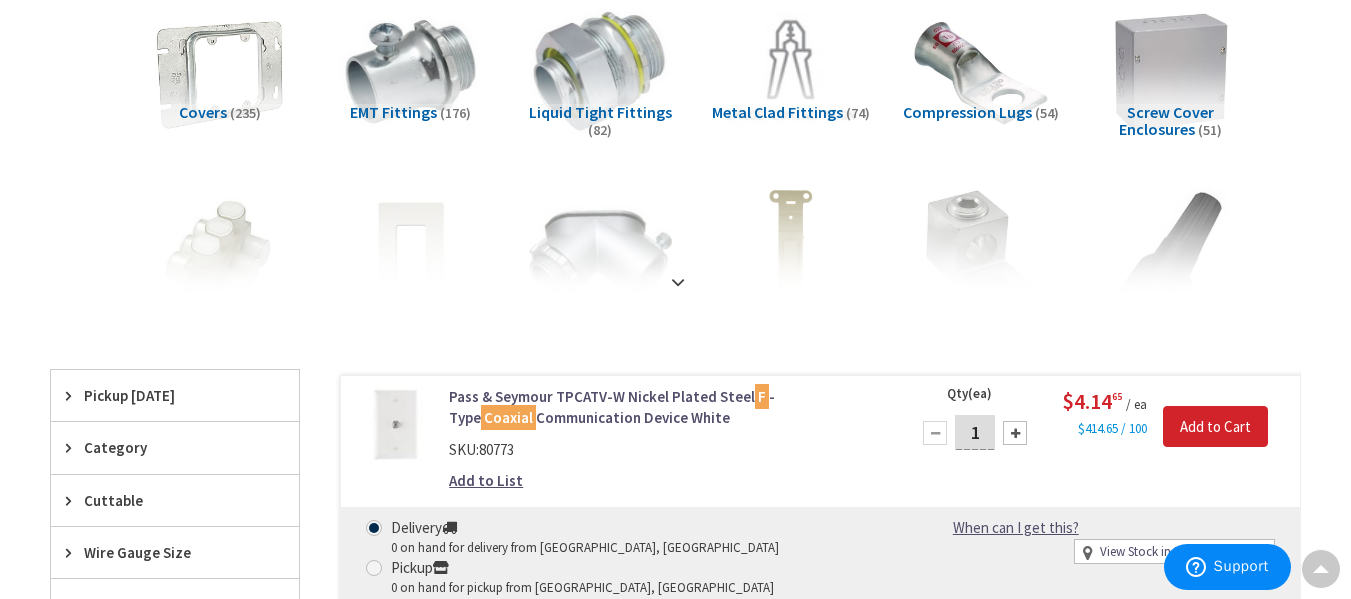 scroll, scrollTop: 0, scrollLeft: 0, axis: both 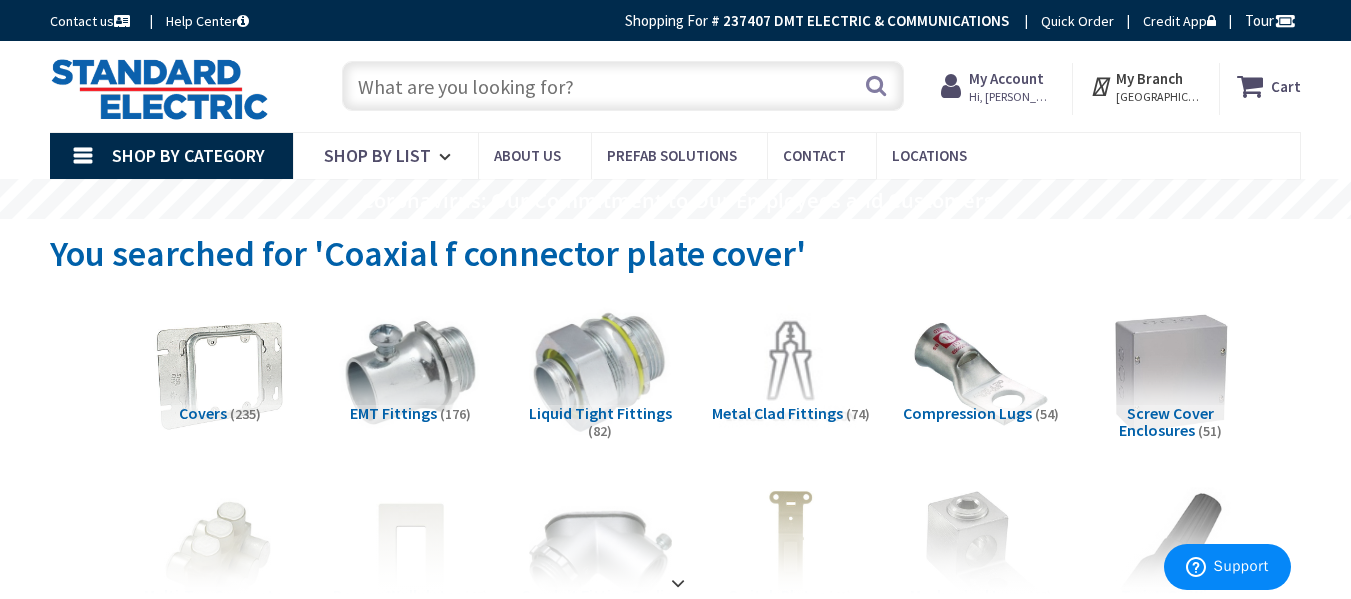 click at bounding box center (623, 86) 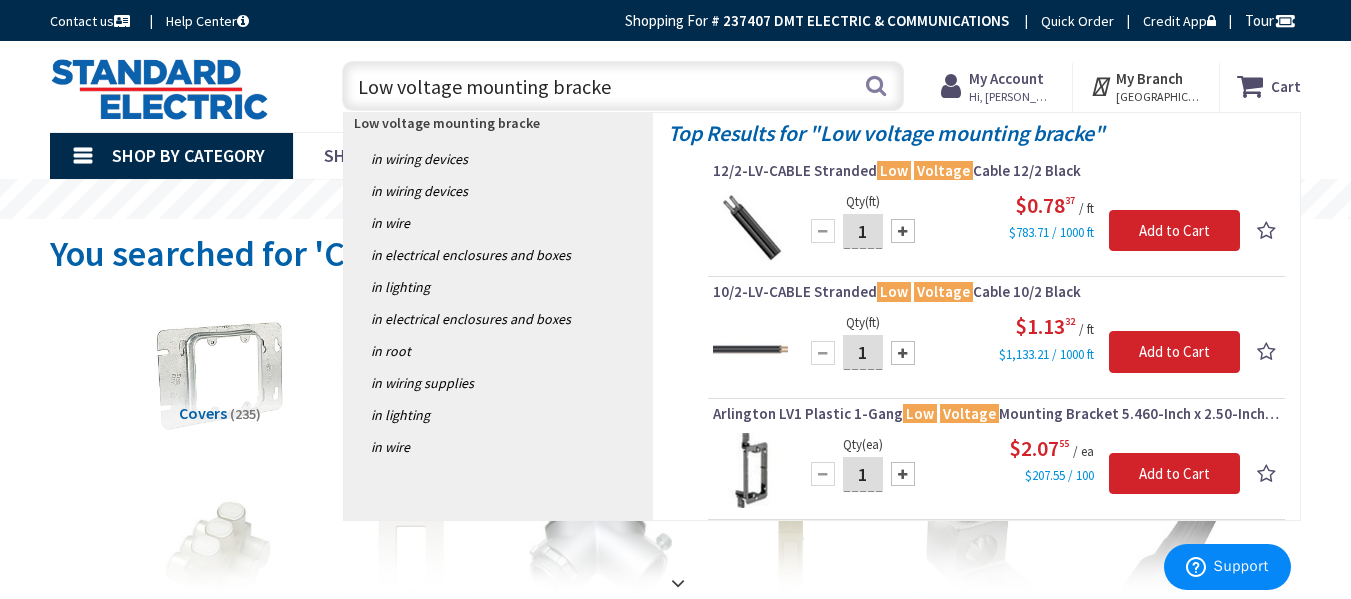 type on "Low voltage mounting bracket" 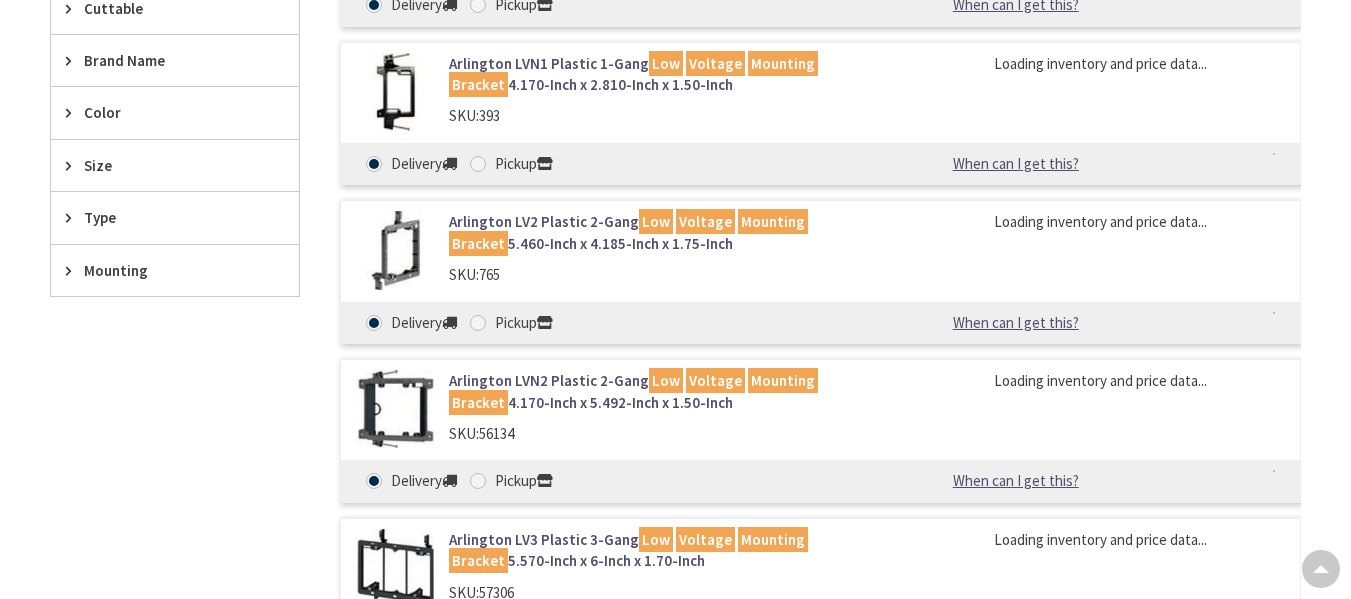 scroll, scrollTop: 683, scrollLeft: 0, axis: vertical 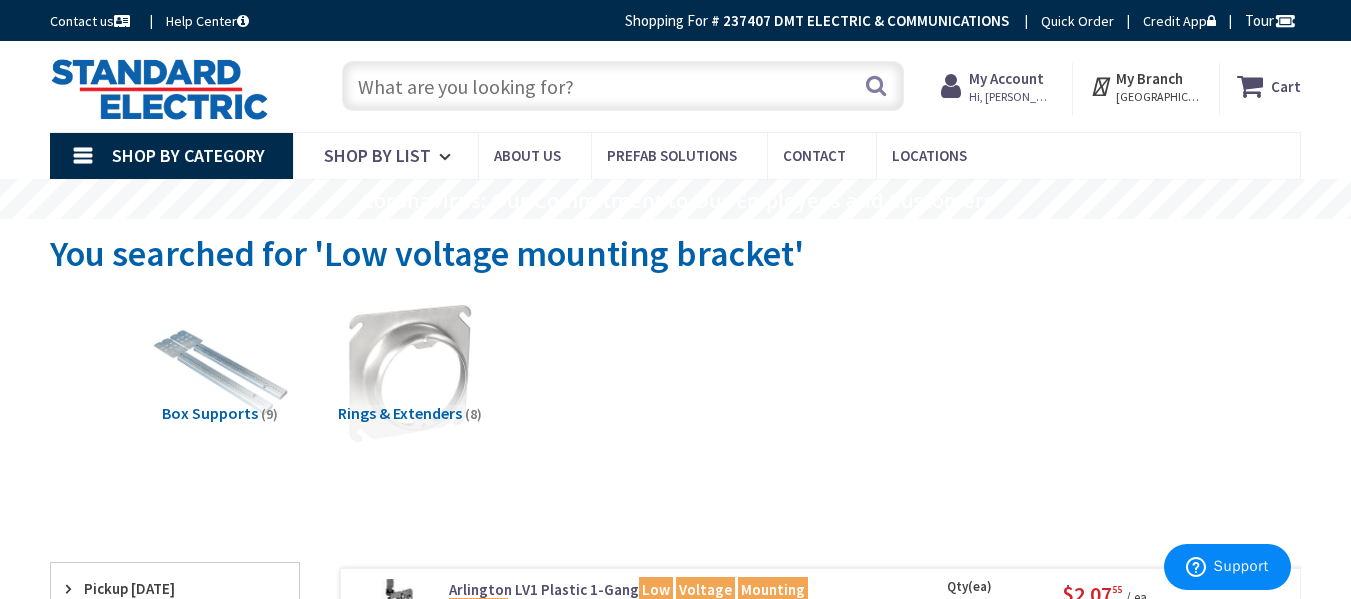 click at bounding box center [623, 86] 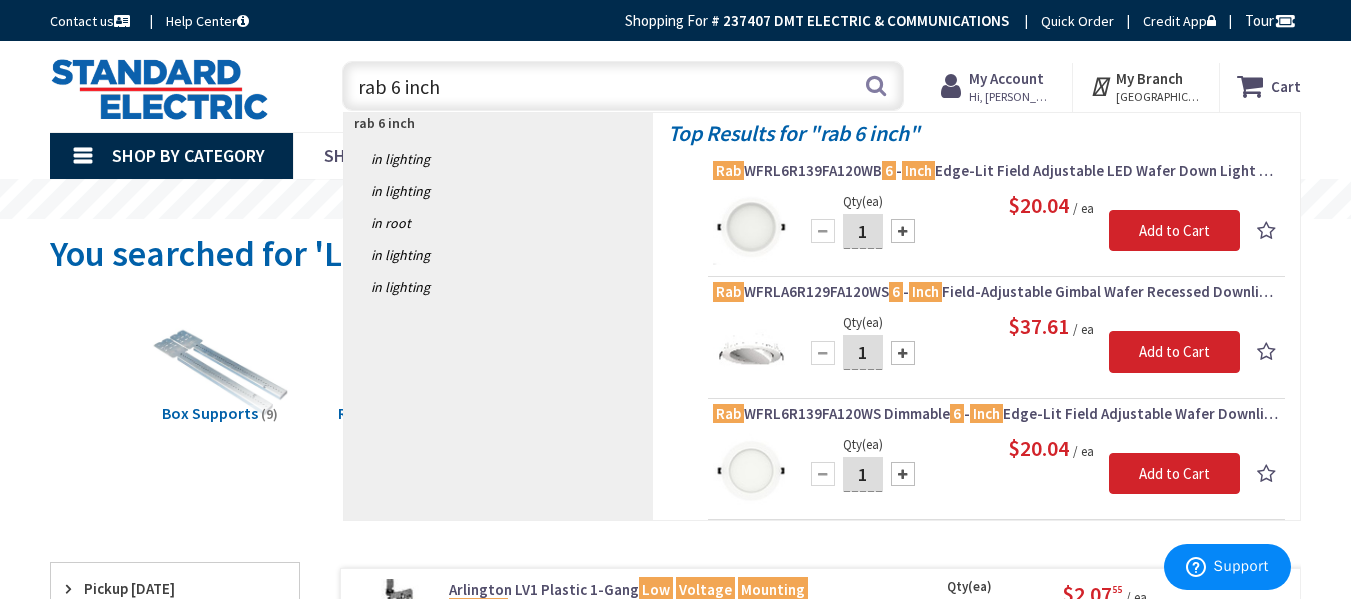 drag, startPoint x: 610, startPoint y: 99, endPoint x: 437, endPoint y: 99, distance: 173 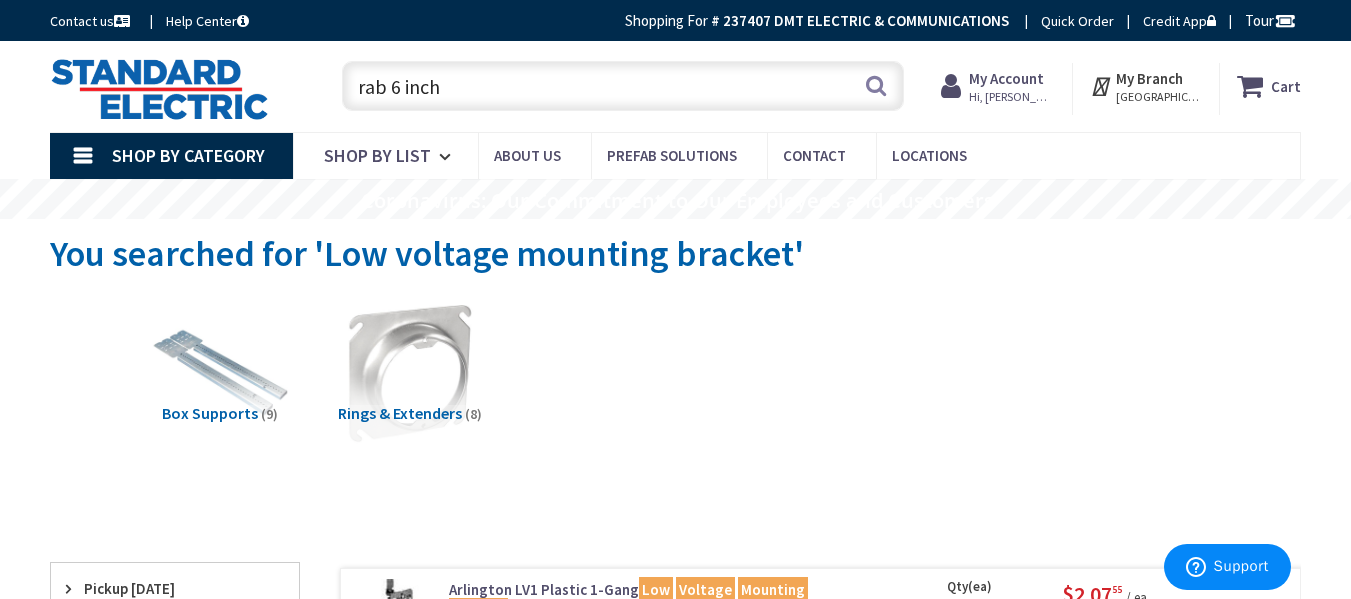 drag, startPoint x: 449, startPoint y: 82, endPoint x: 251, endPoint y: 78, distance: 198.0404 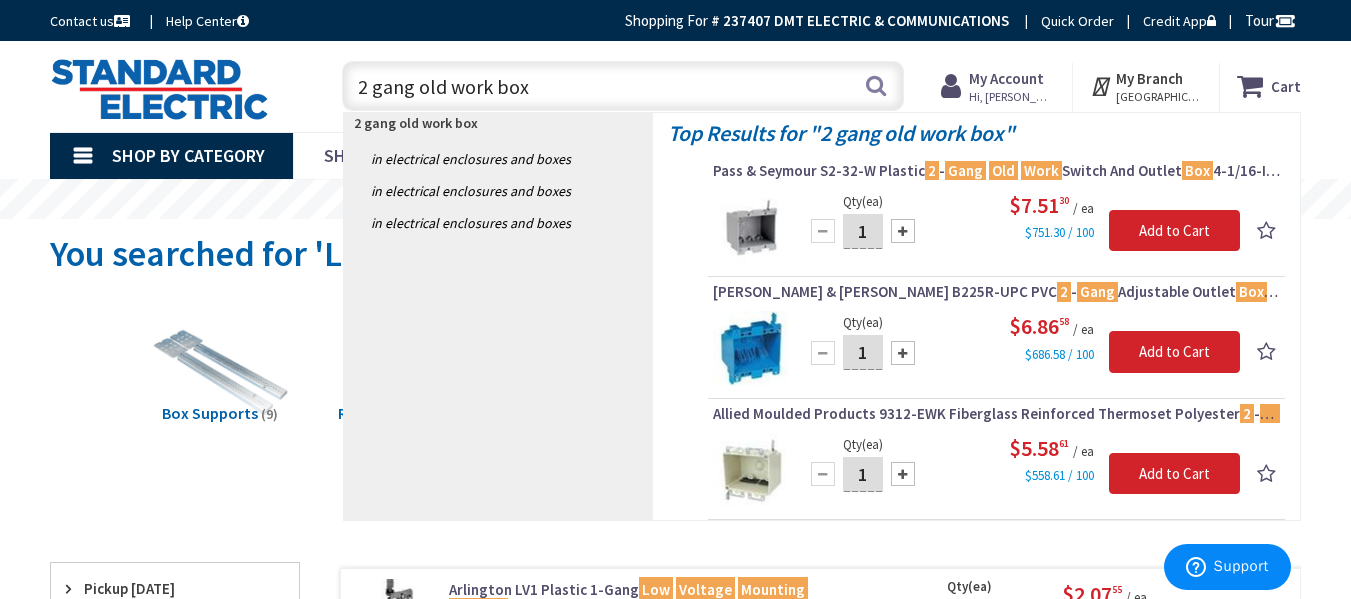 drag, startPoint x: 625, startPoint y: 81, endPoint x: 189, endPoint y: 79, distance: 436.00458 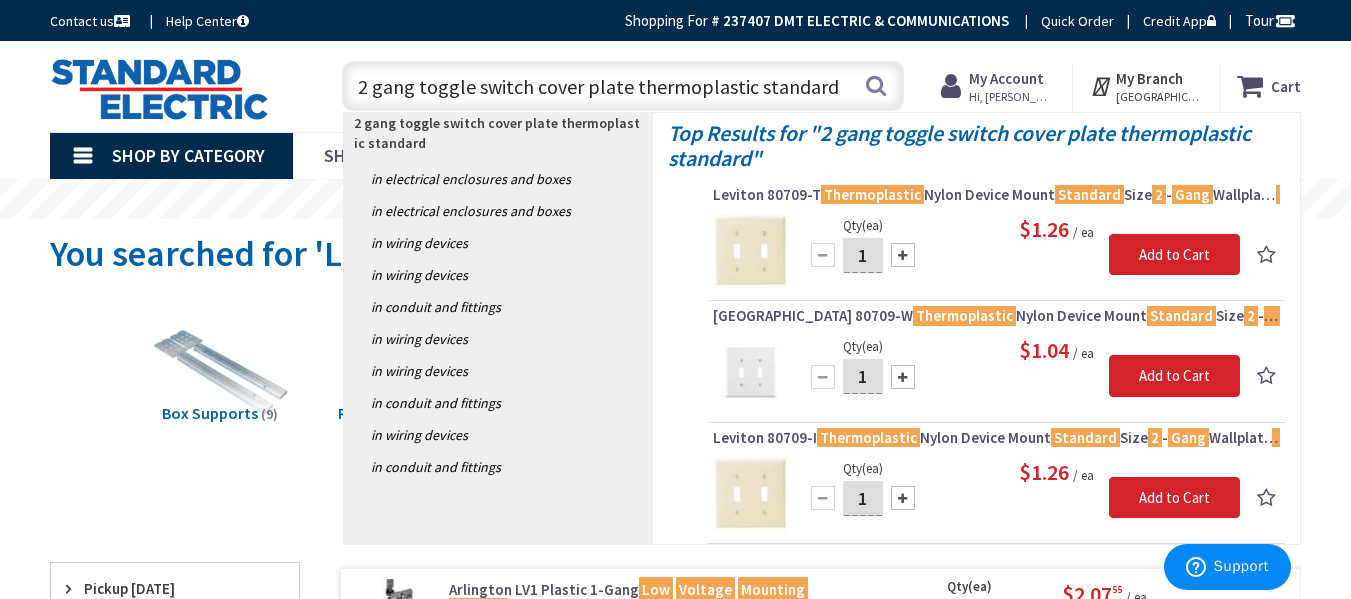 type on "2 gang toggle switch cover plate thermoplastic standard" 